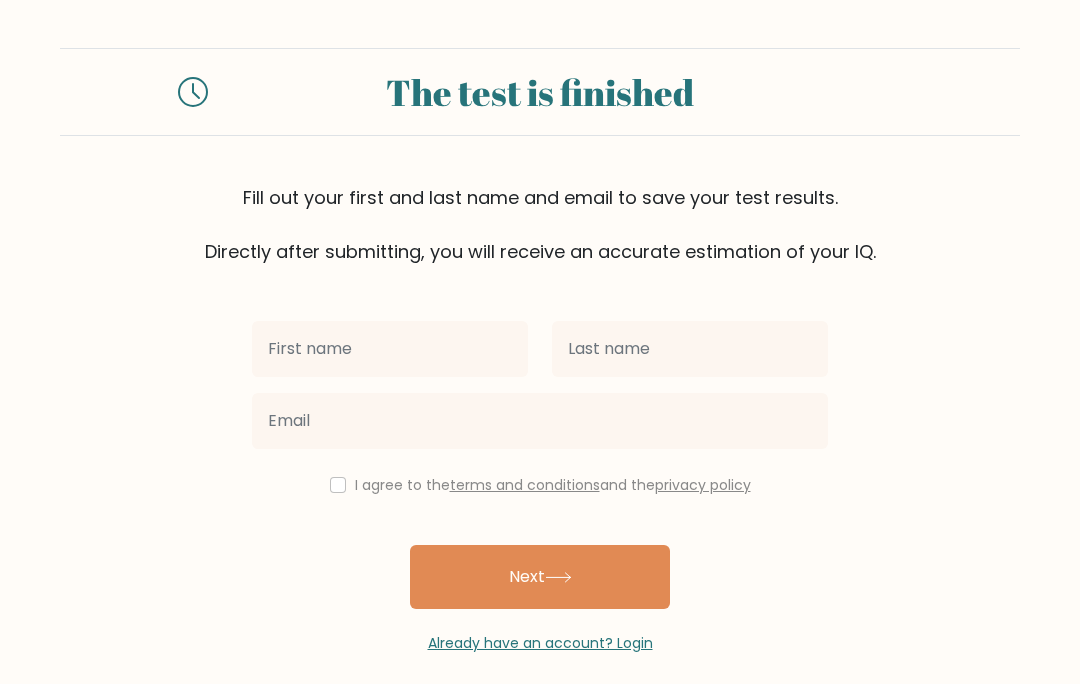 scroll, scrollTop: 87, scrollLeft: 0, axis: vertical 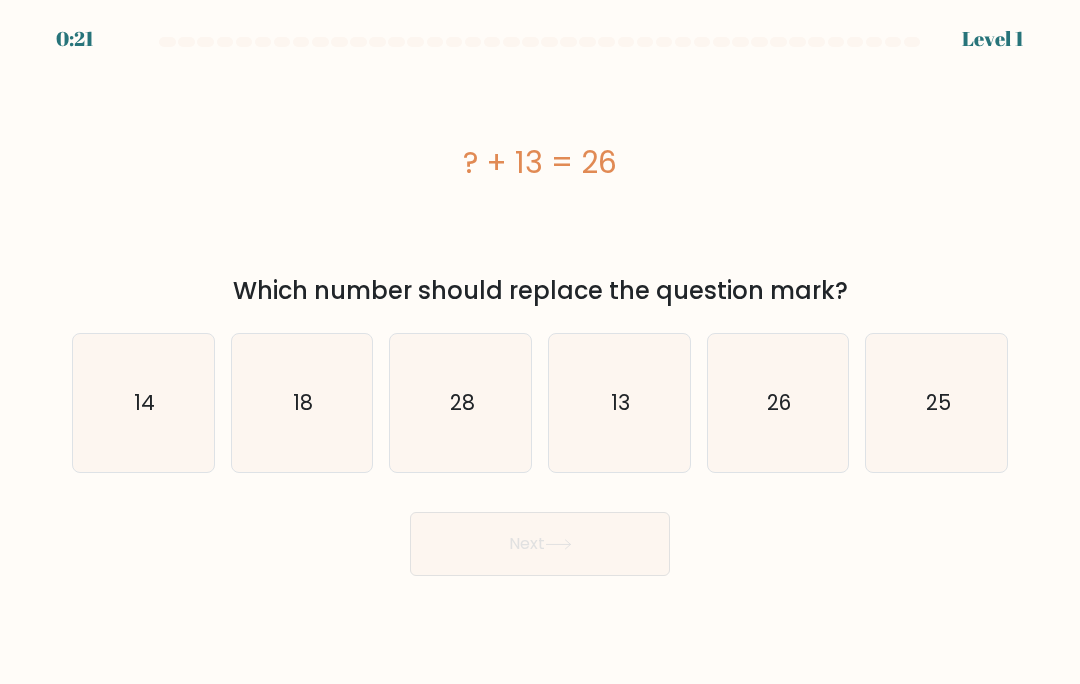 click on "13" 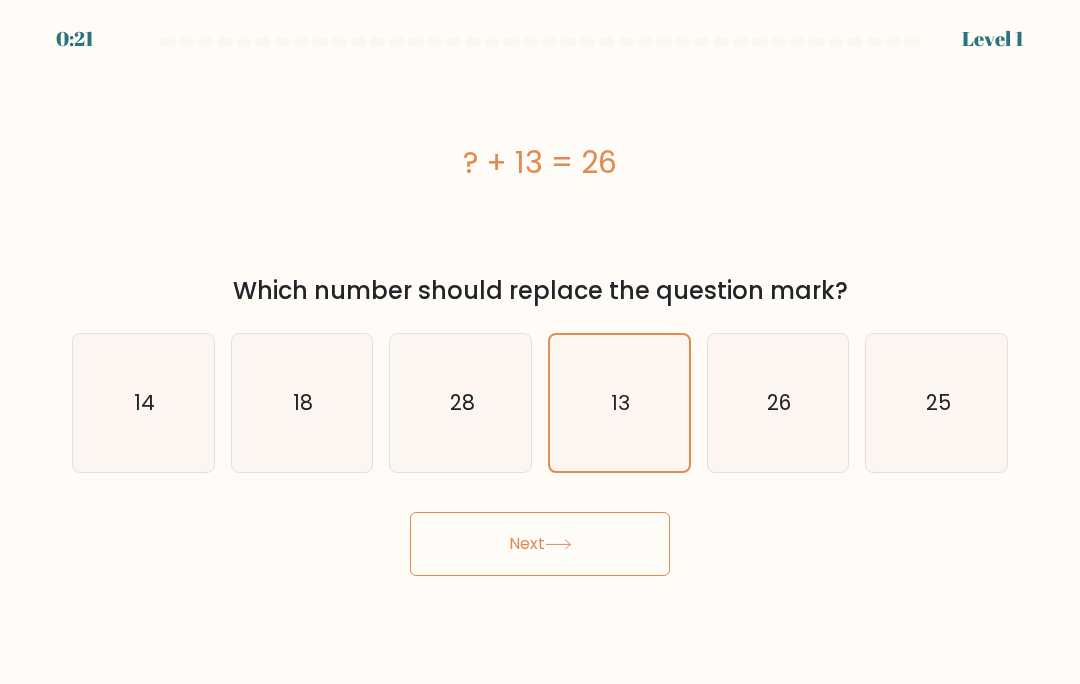 click on "Next" at bounding box center [540, 544] 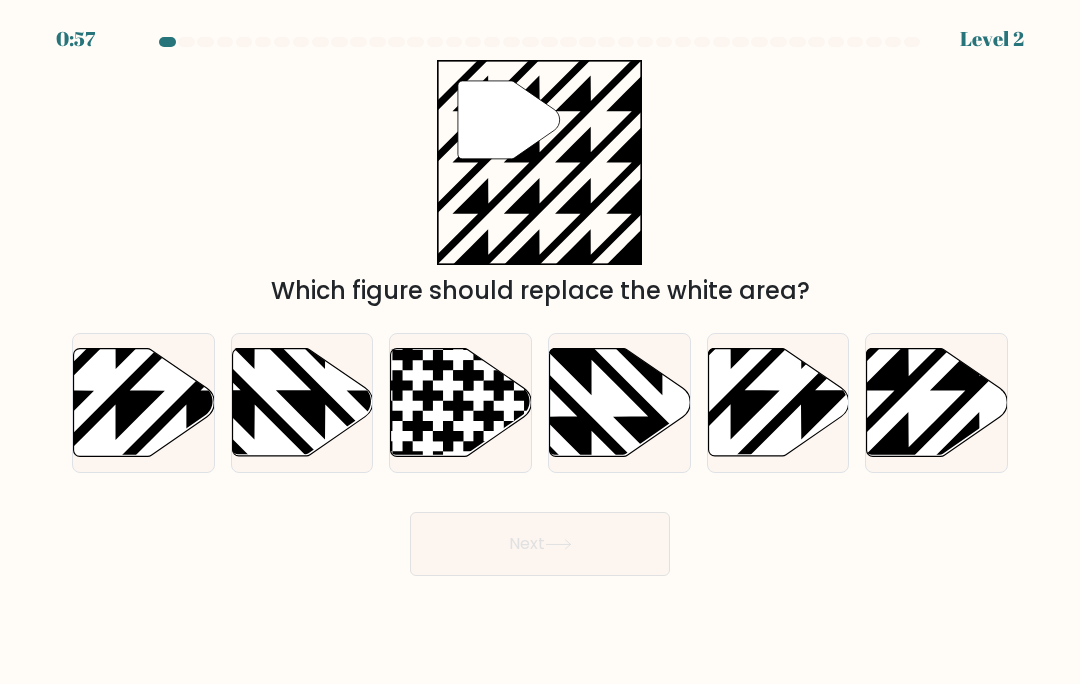 click 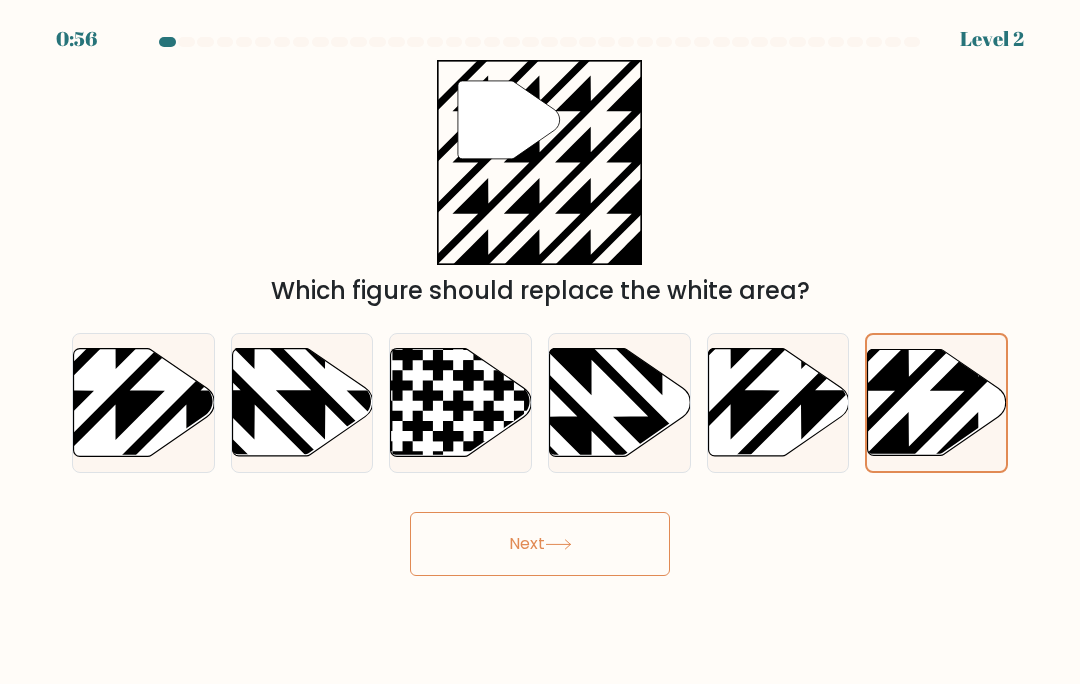 click on "Next" at bounding box center (540, 544) 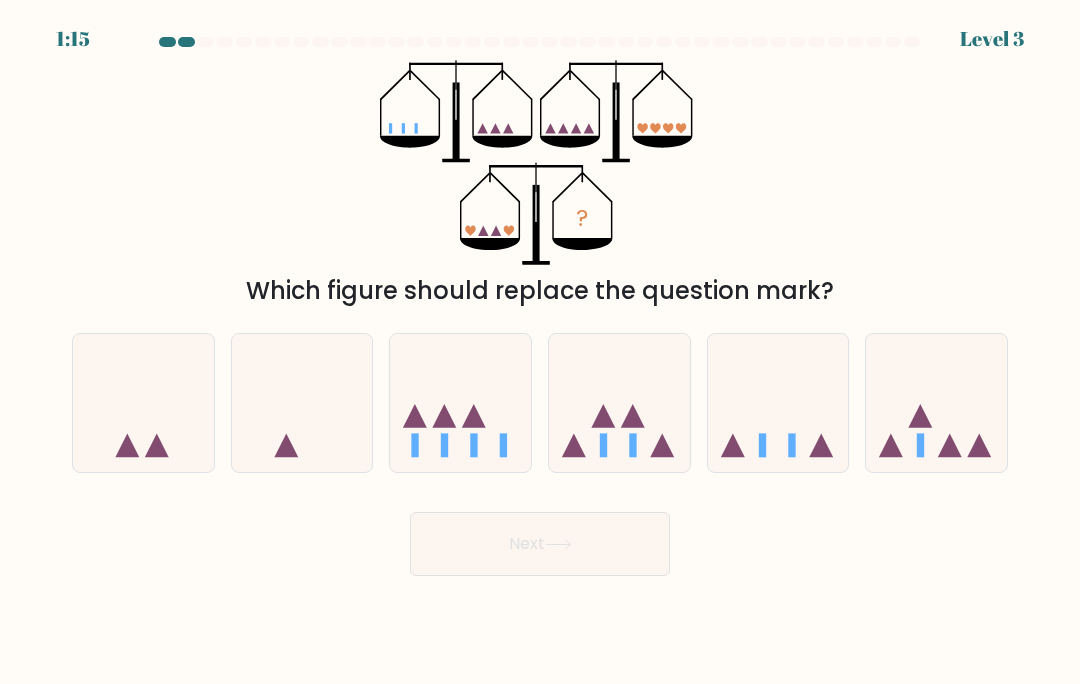 click 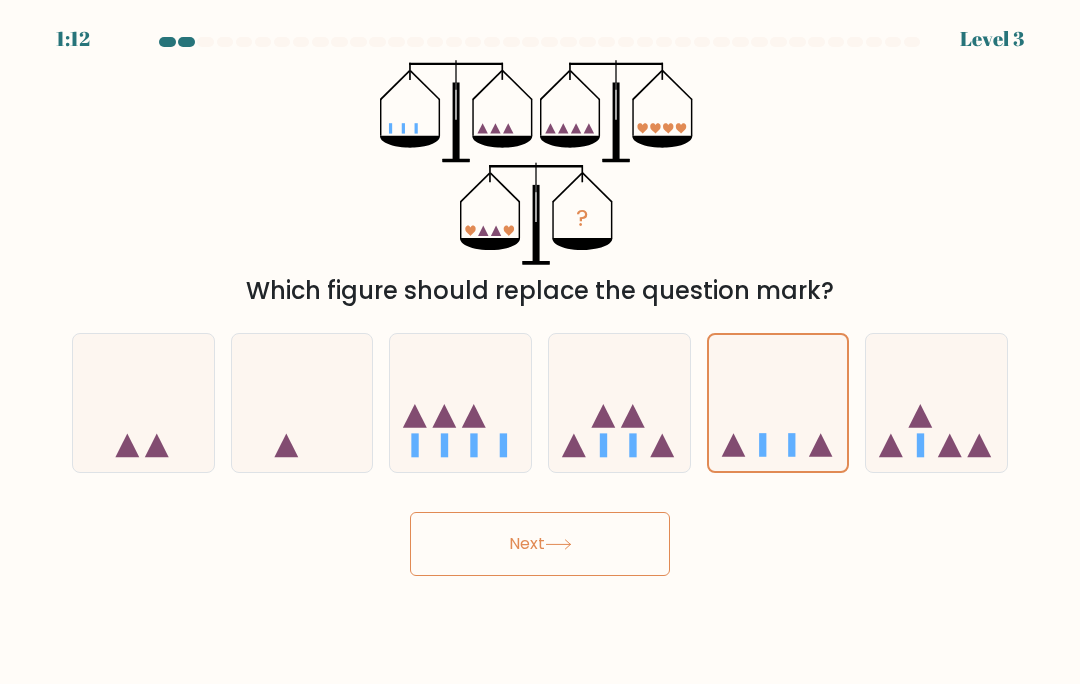 click on "Next" at bounding box center [540, 544] 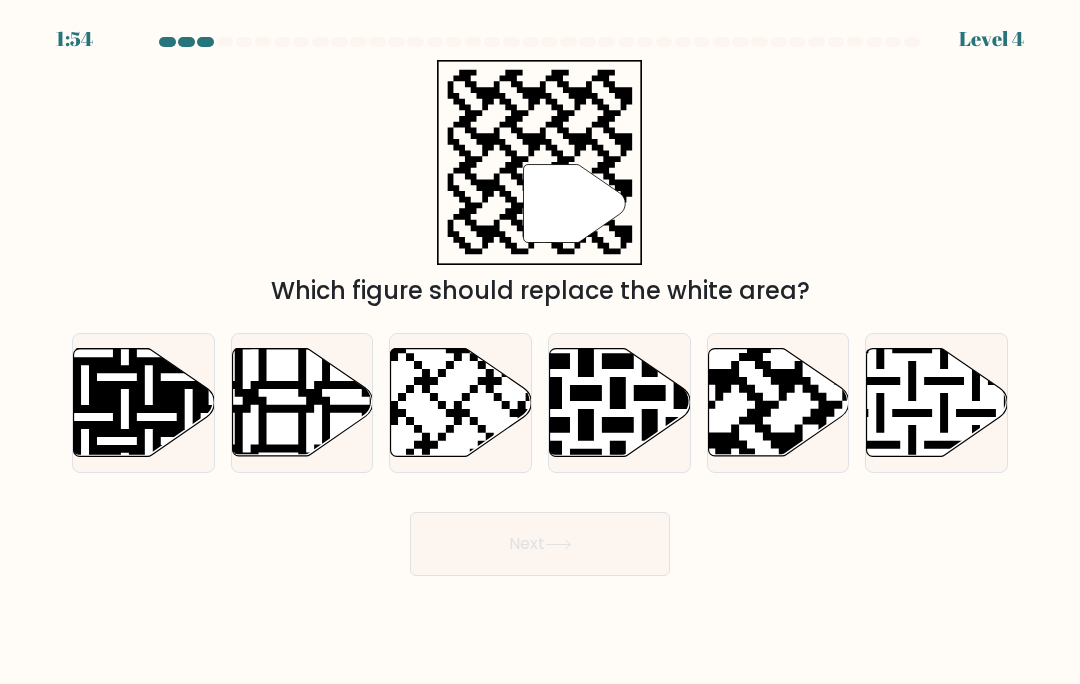 click 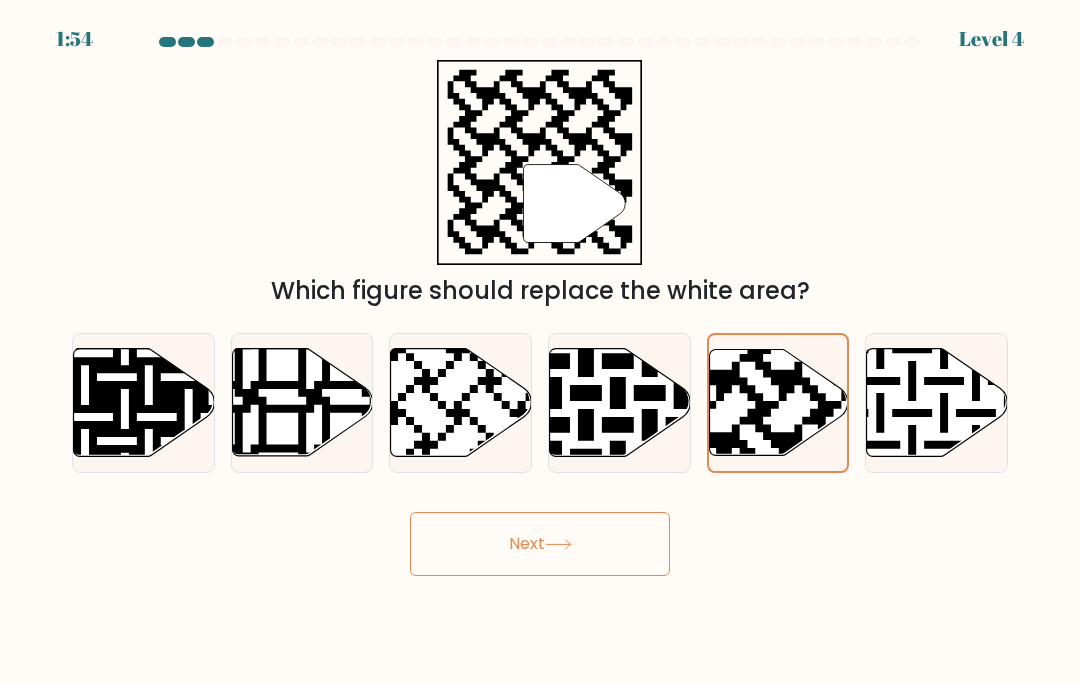 click on "Next" at bounding box center [540, 544] 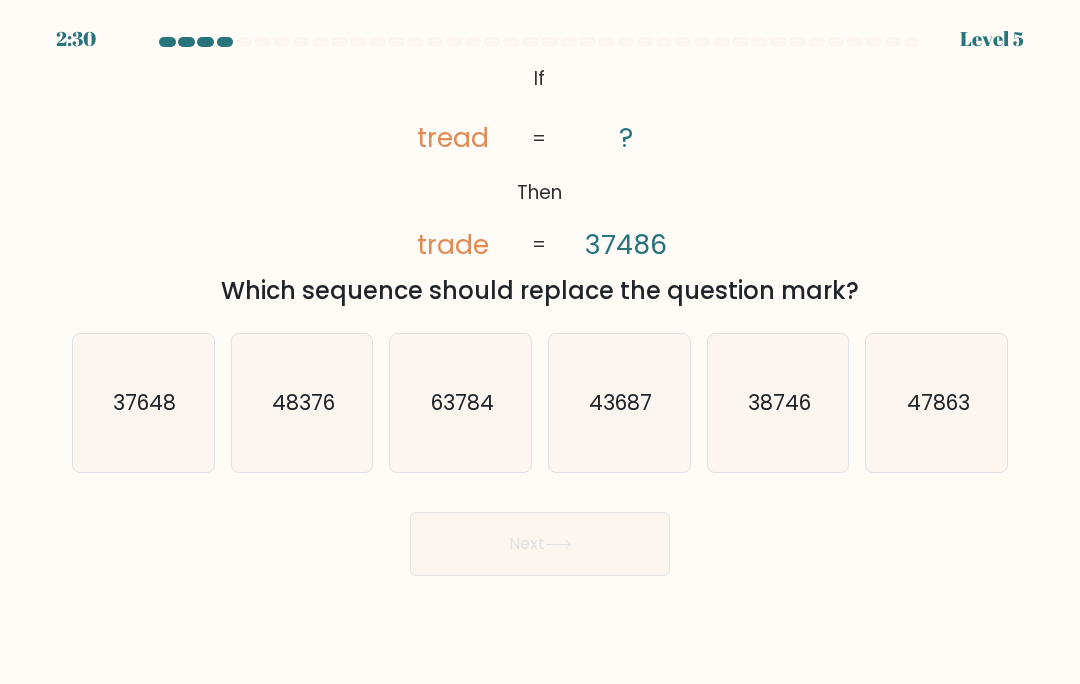 click on "37648" 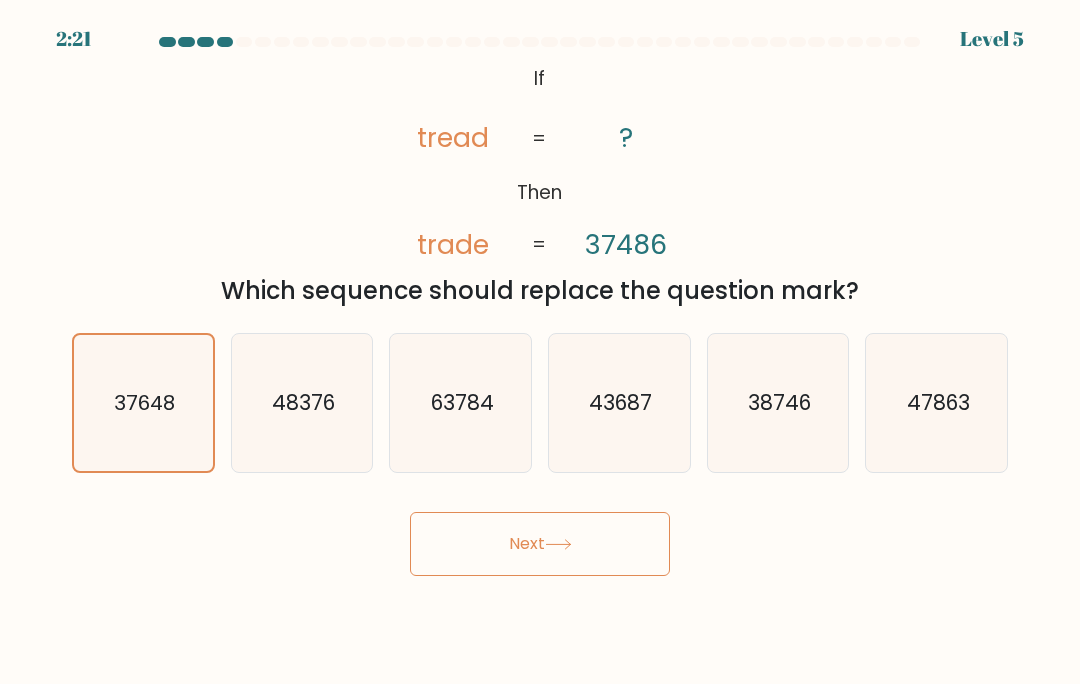 click on "Next" at bounding box center [540, 544] 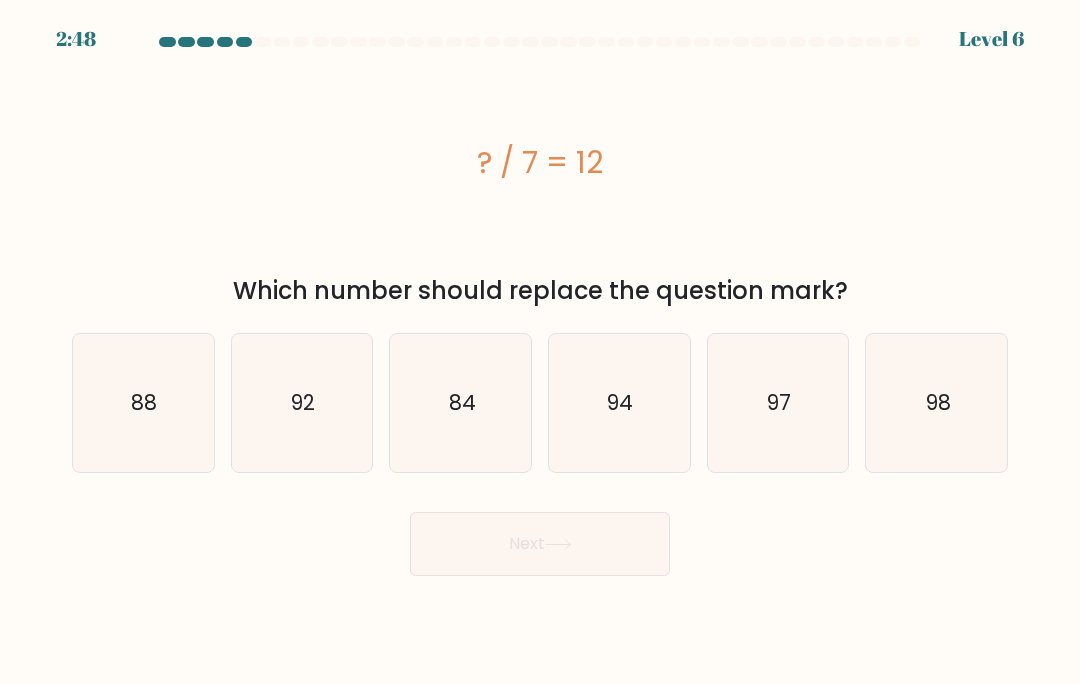 click on "84" 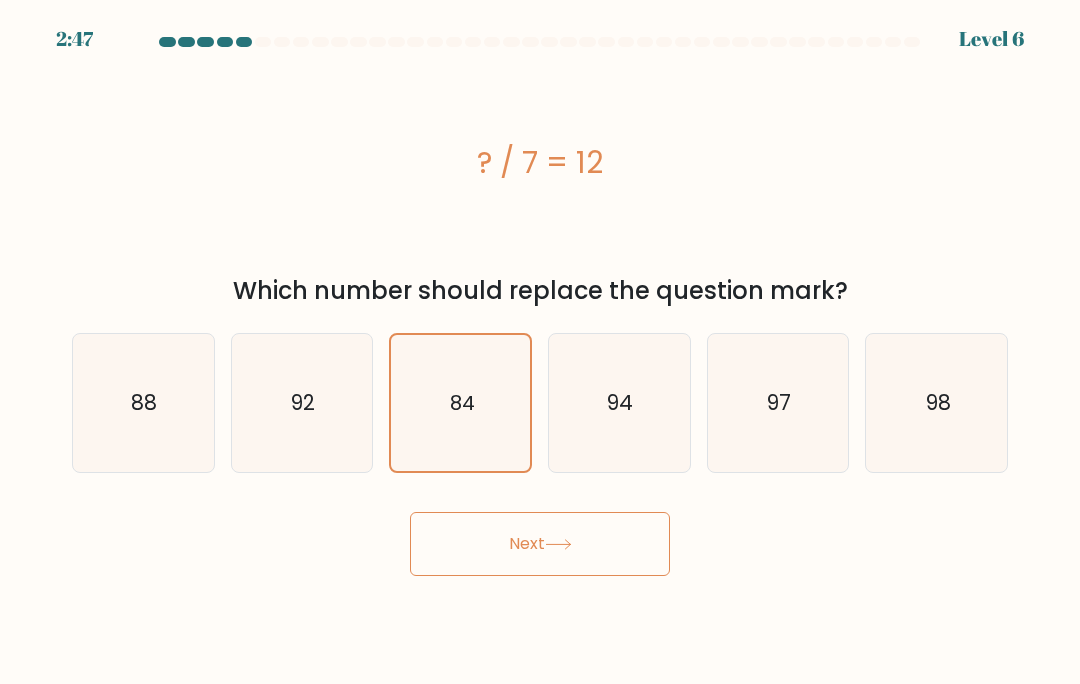 click on "Next" at bounding box center (540, 544) 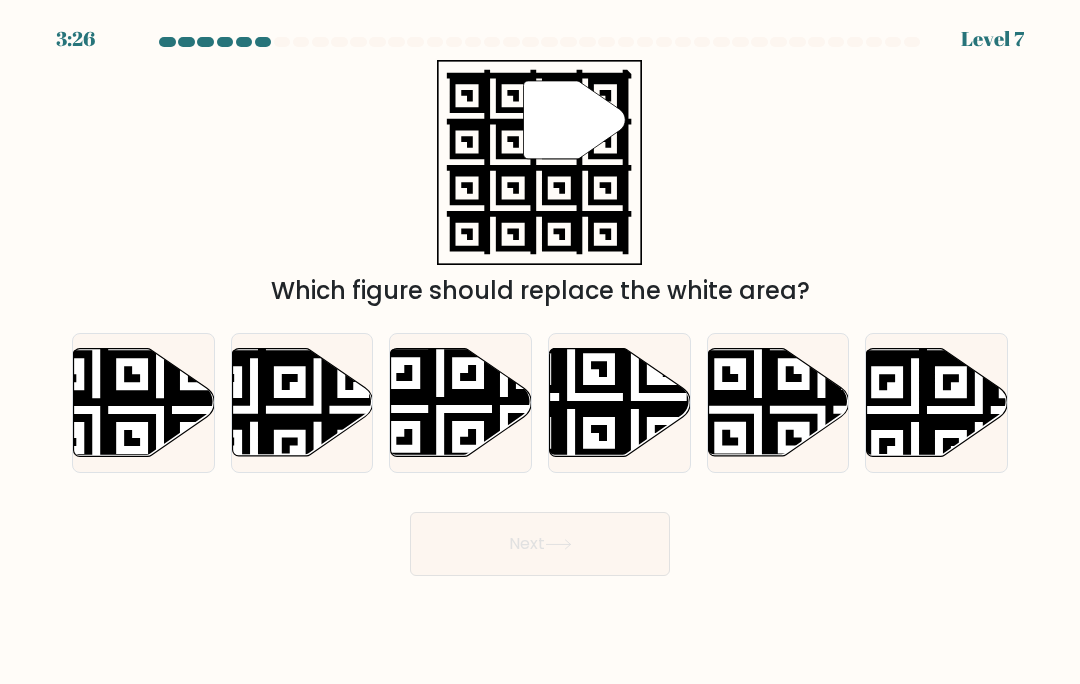 click 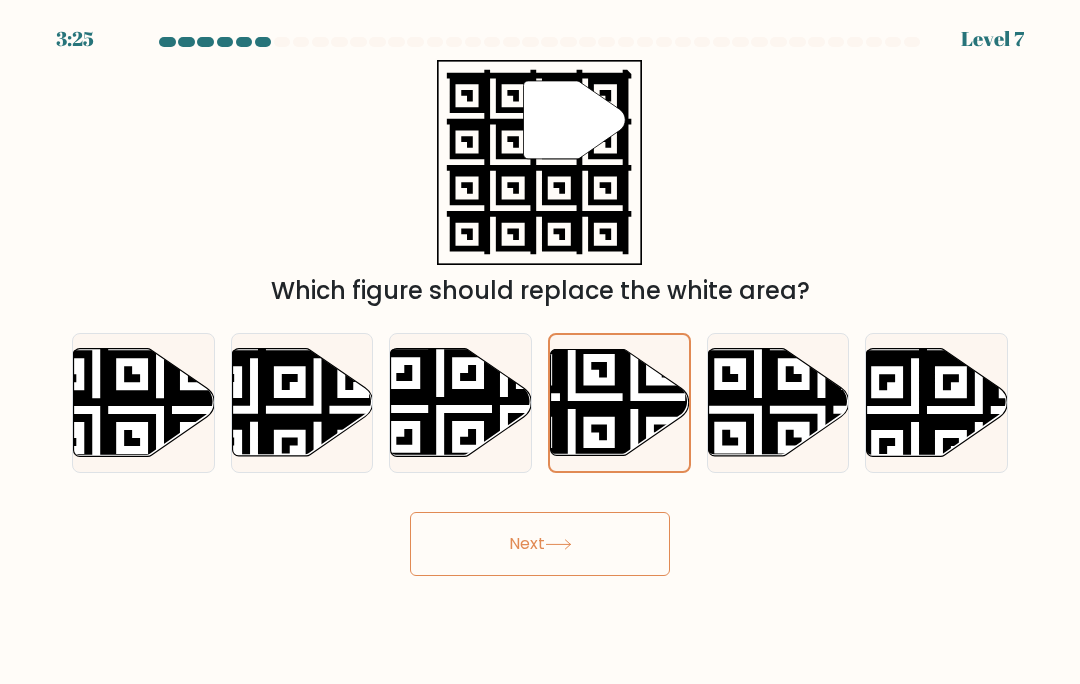 click on "Next" at bounding box center (540, 544) 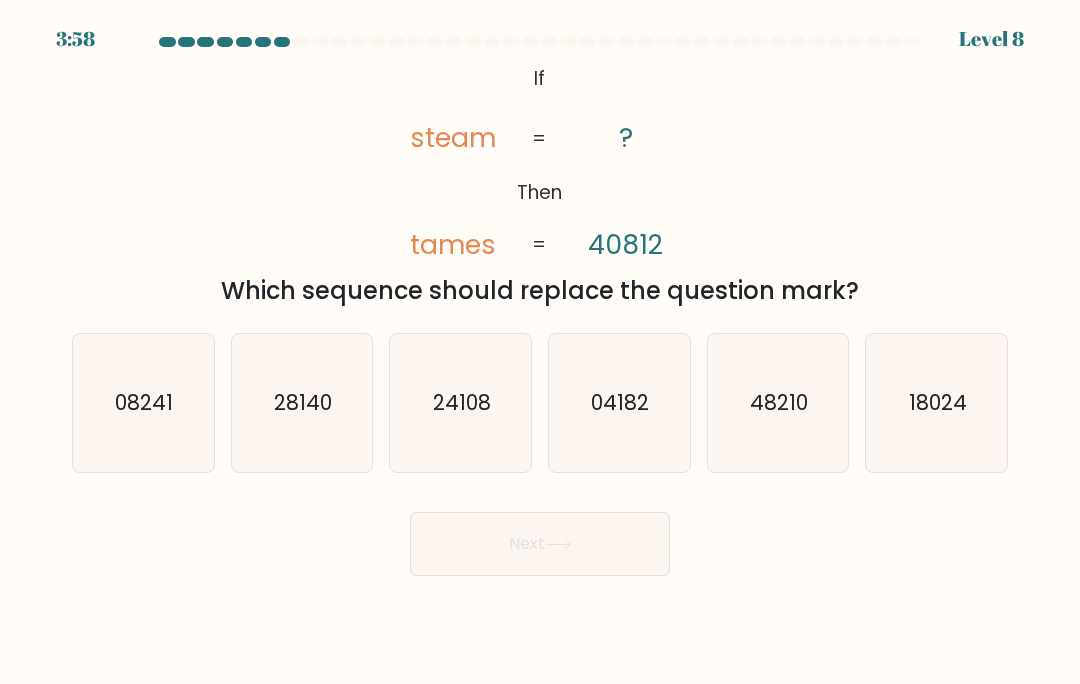 click on "24108" 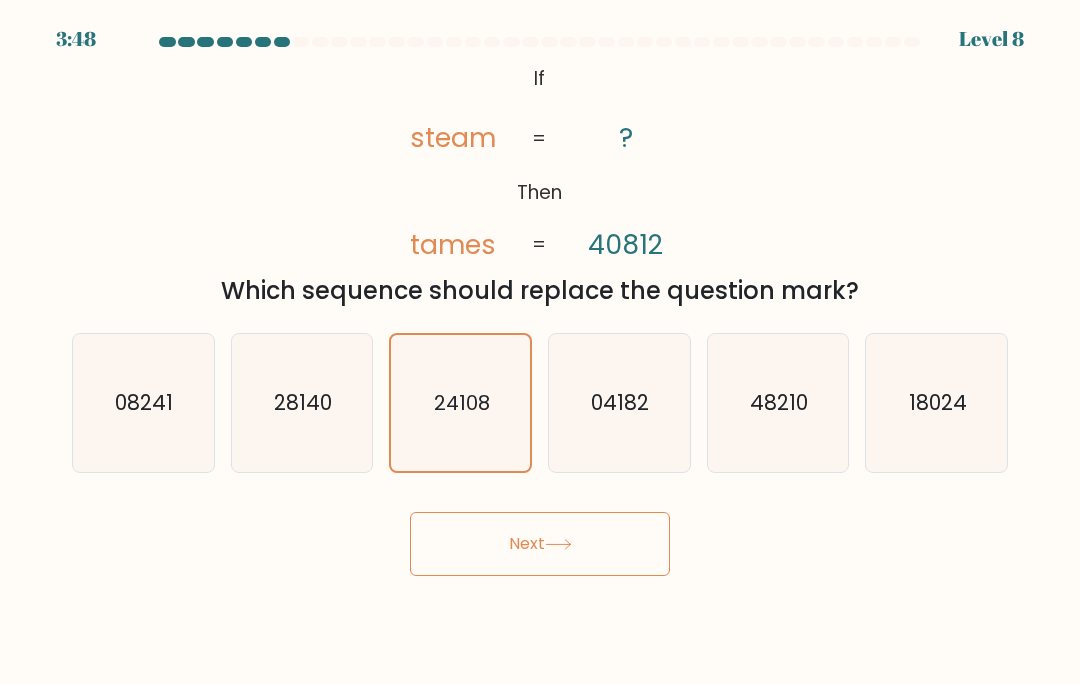 click on "Next" at bounding box center [540, 544] 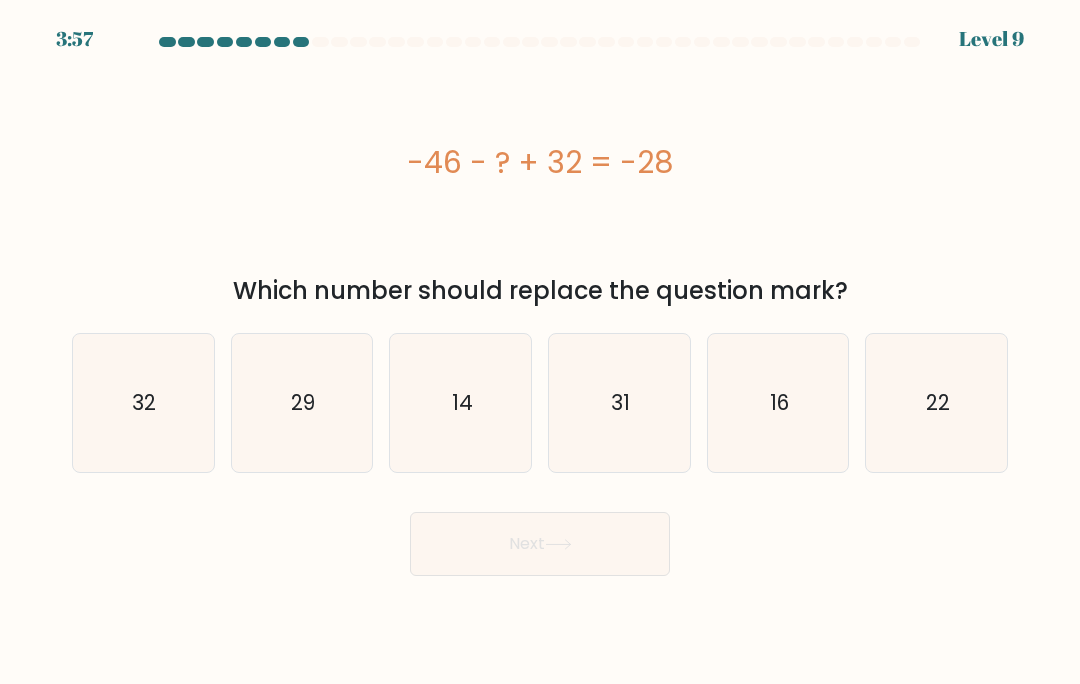 click on "14" 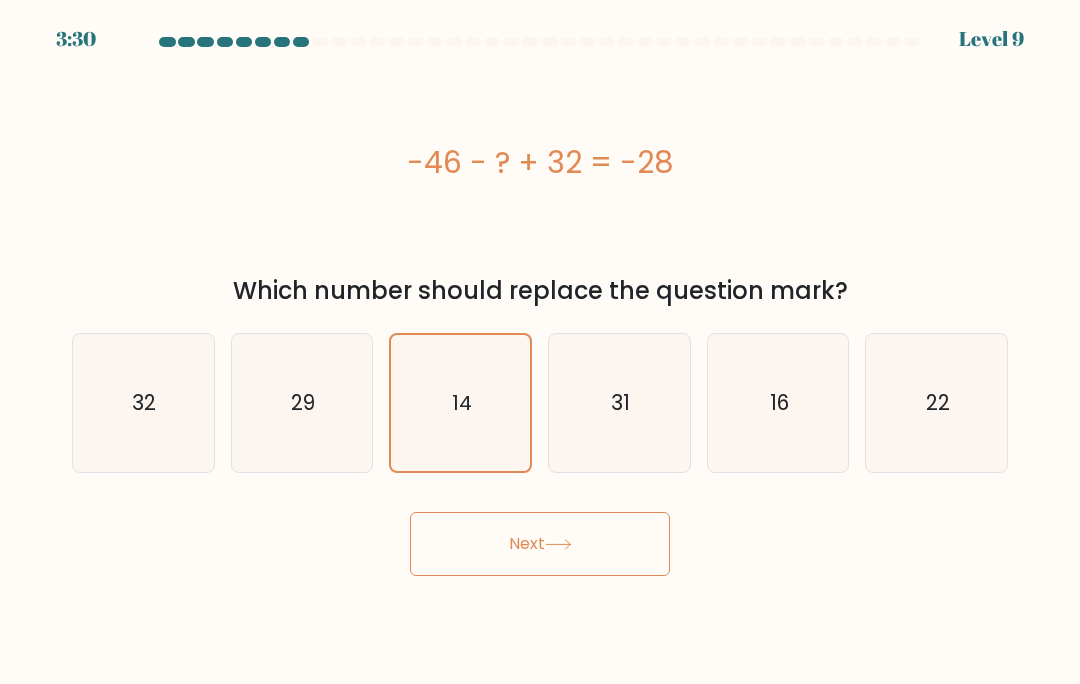 click on "Next" at bounding box center (540, 544) 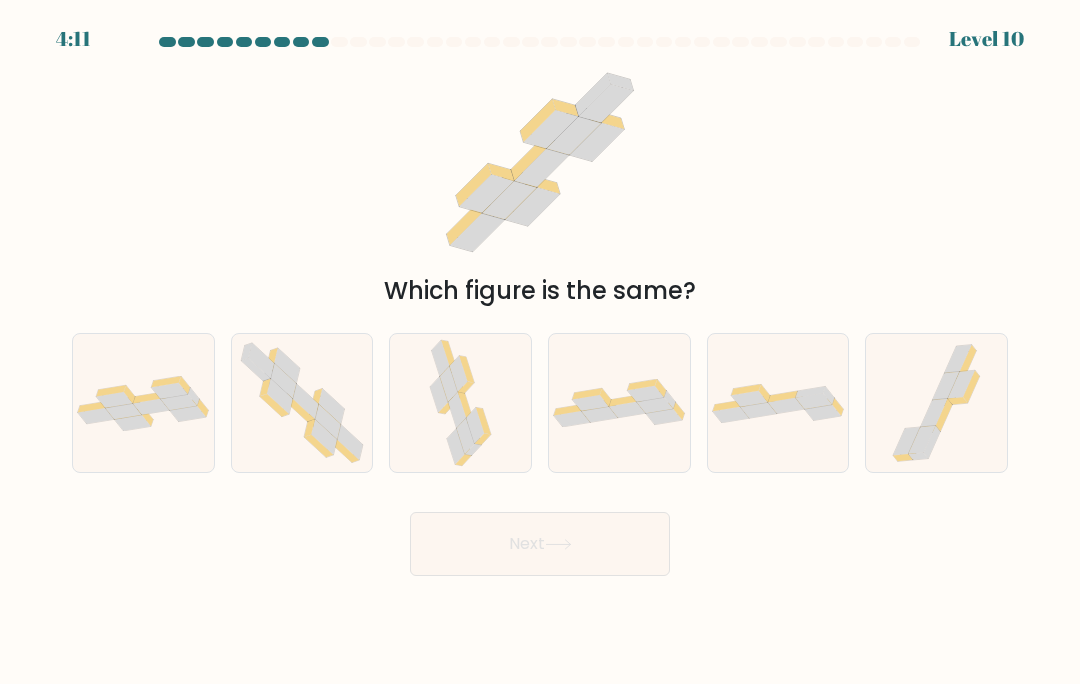 click 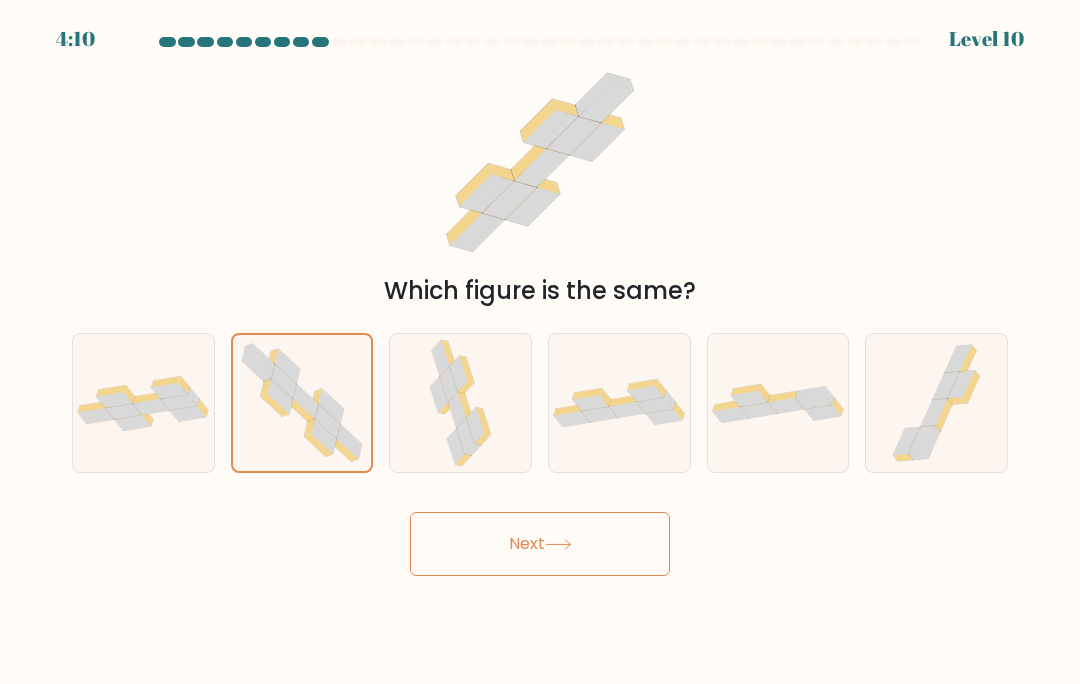 click on "Next" at bounding box center [540, 544] 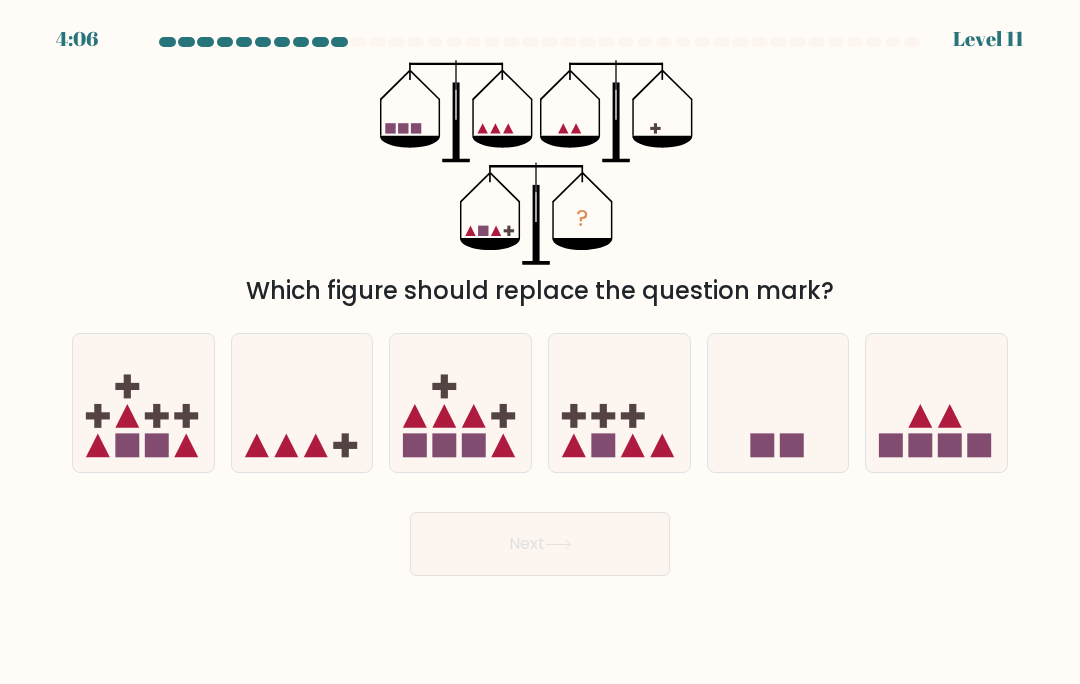 click 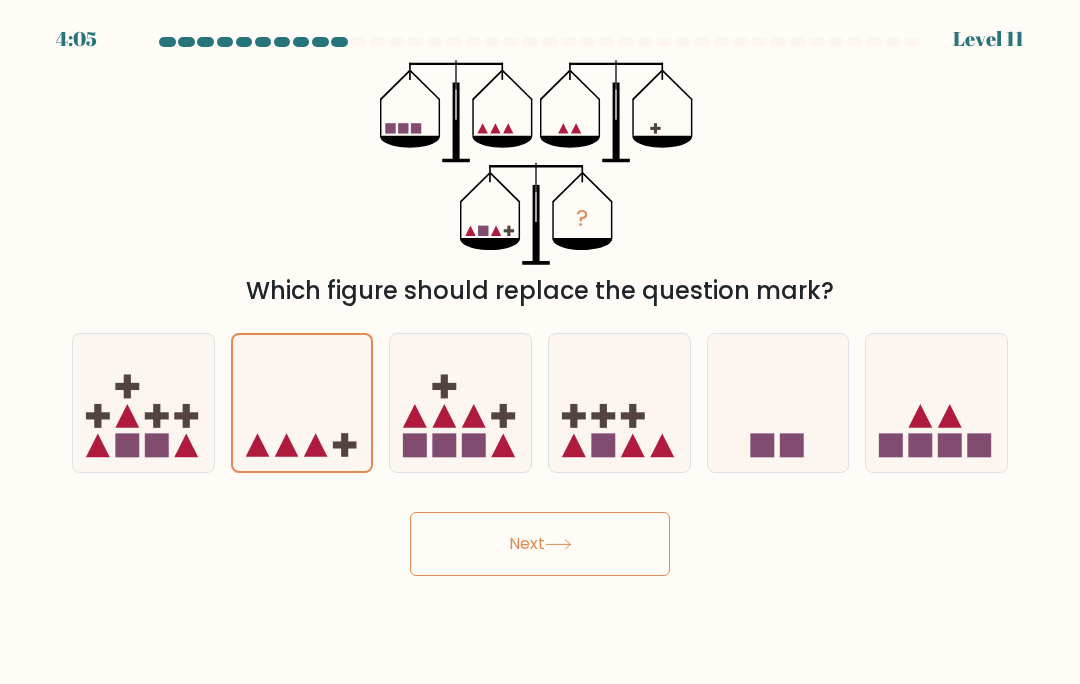 click on "Next" at bounding box center [540, 544] 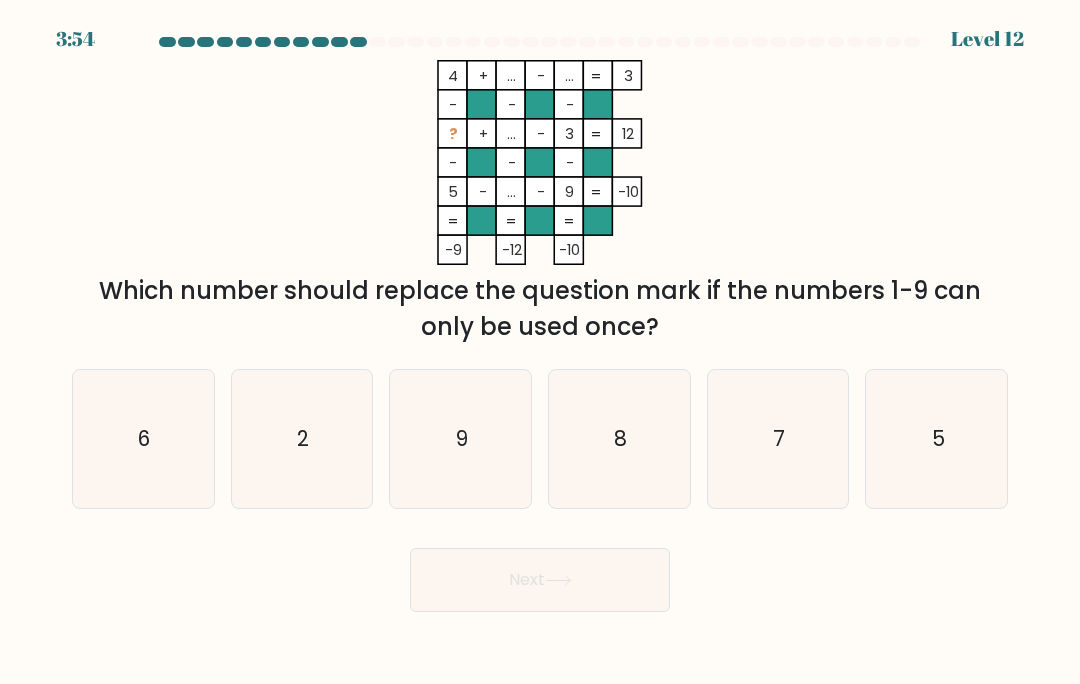 click on "8" 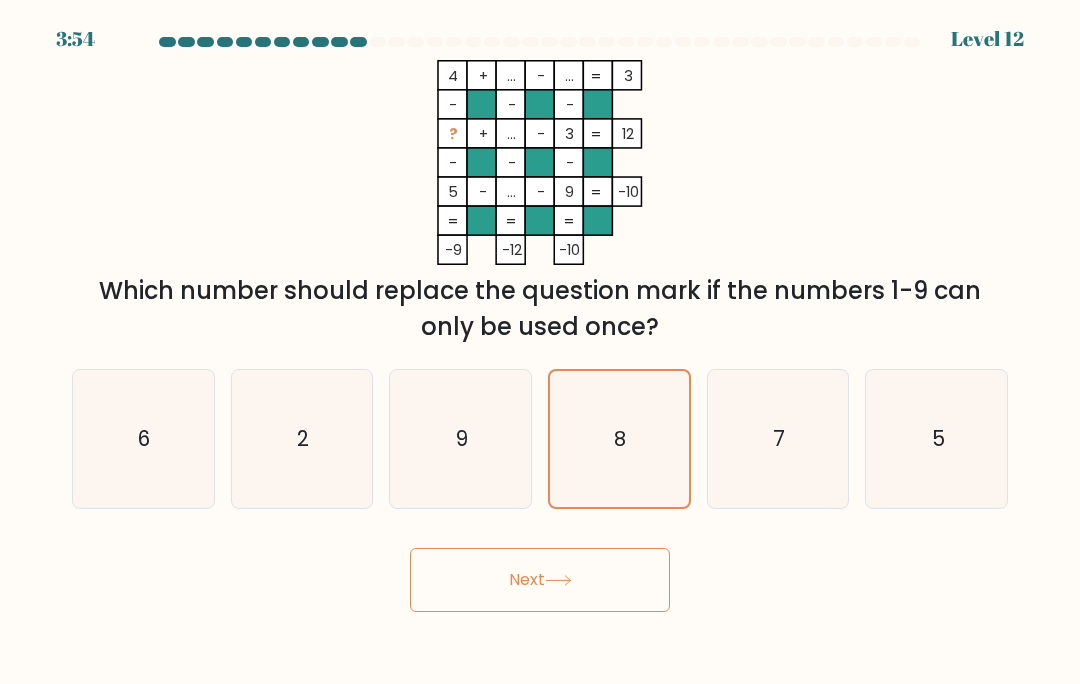 click on "Next" at bounding box center (540, 580) 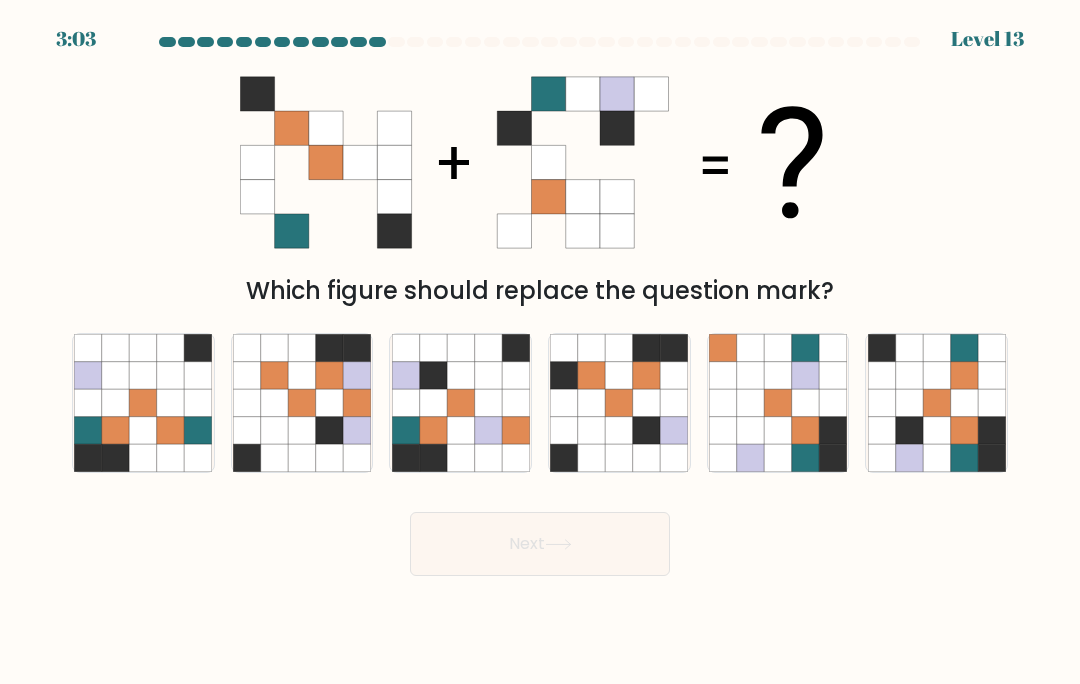 click 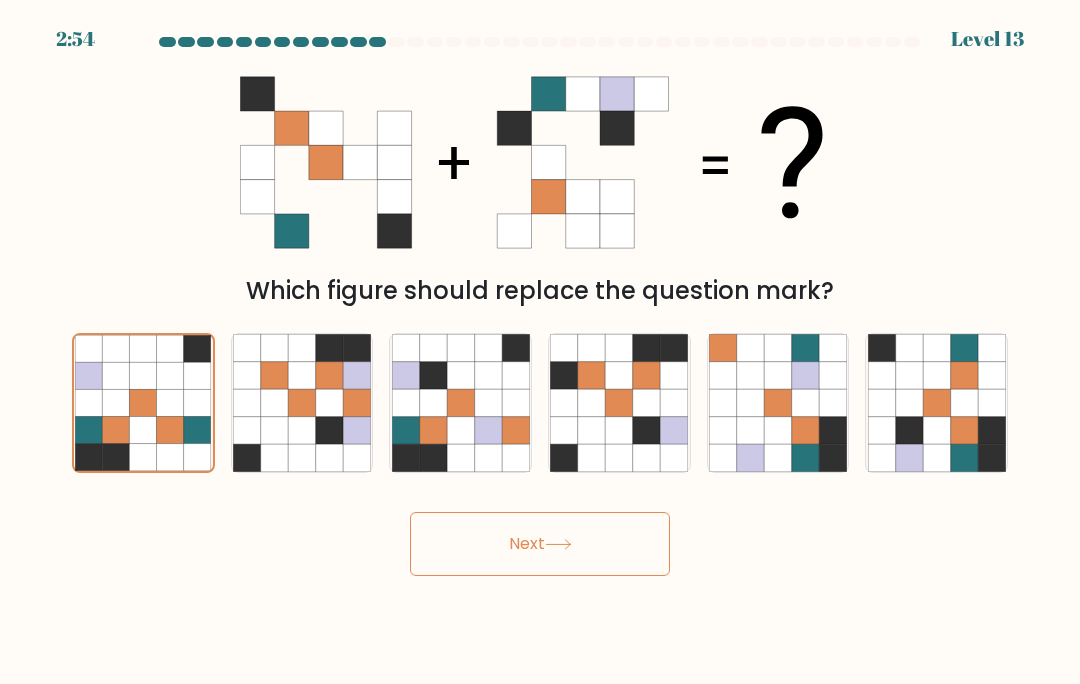 click on "Next" at bounding box center (540, 544) 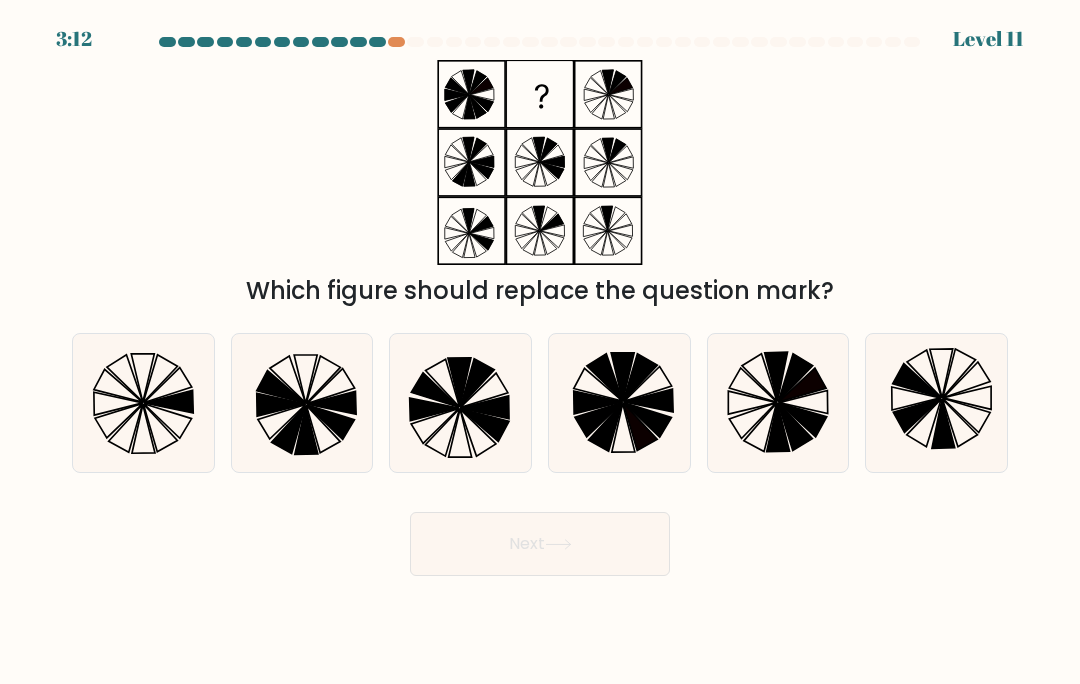 click 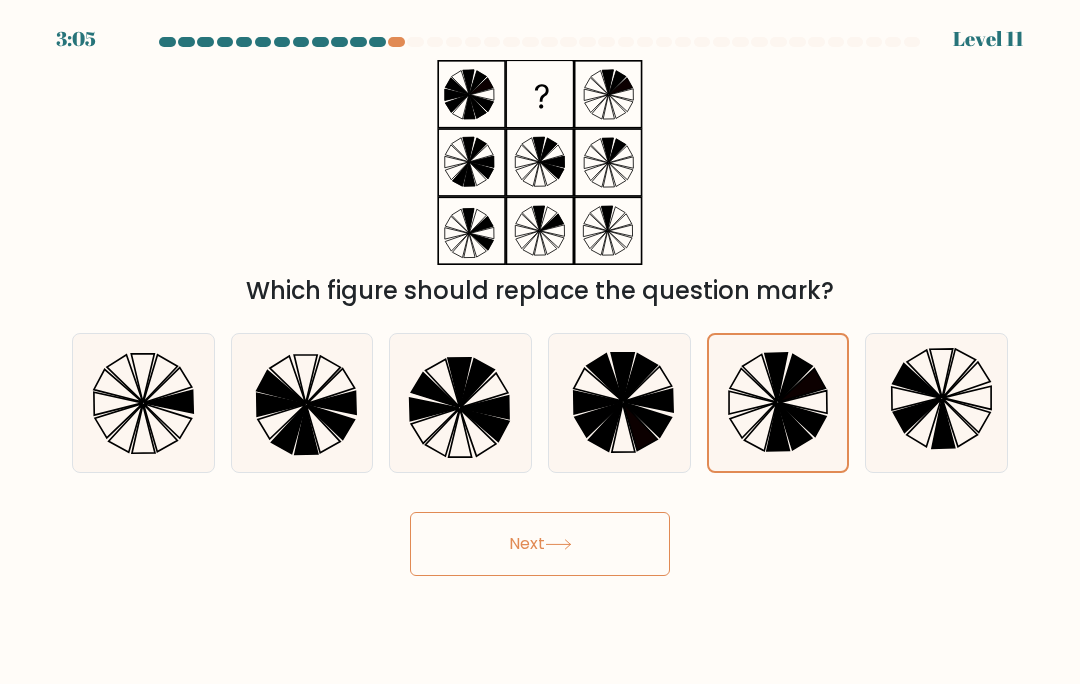 click on "Next" at bounding box center (540, 544) 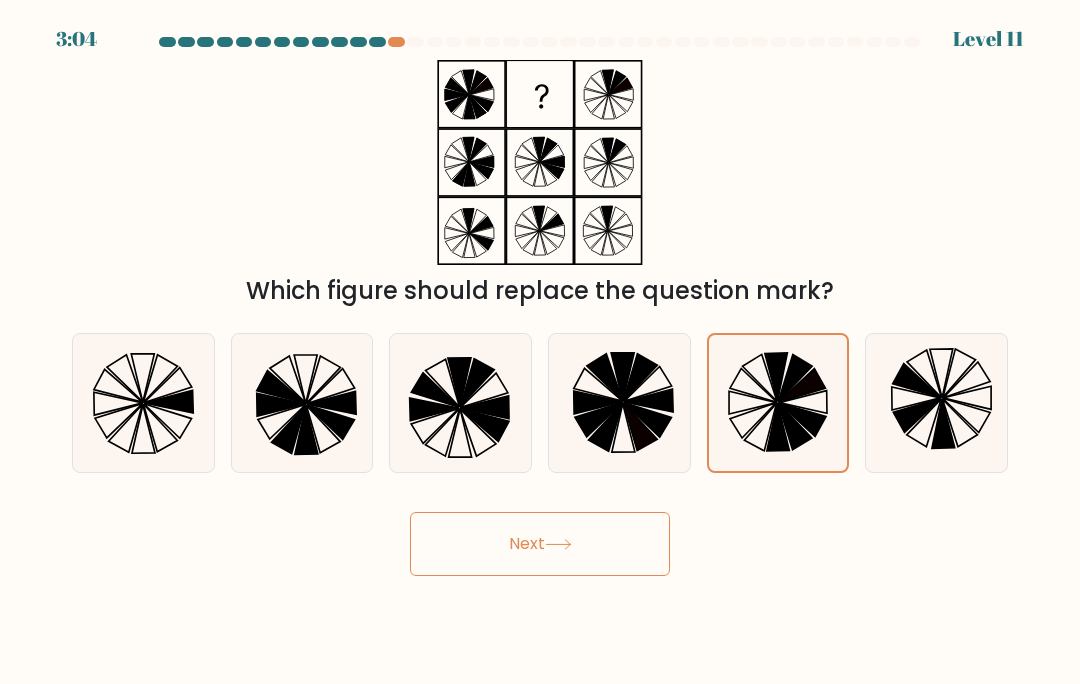 click on "Next" at bounding box center [540, 544] 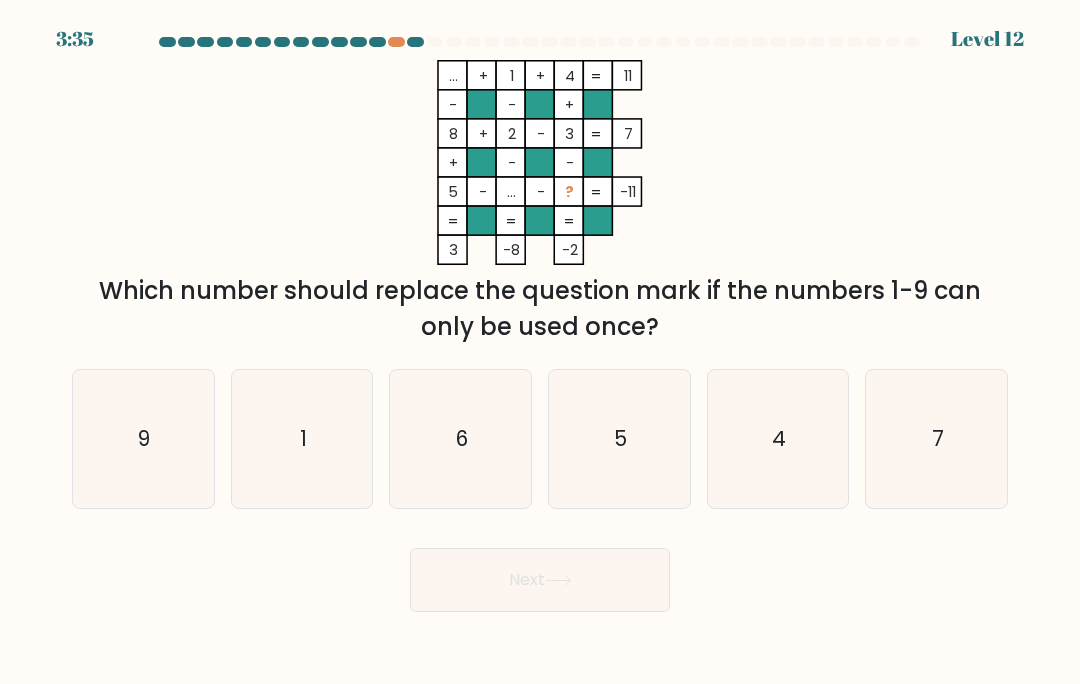 click on "9" 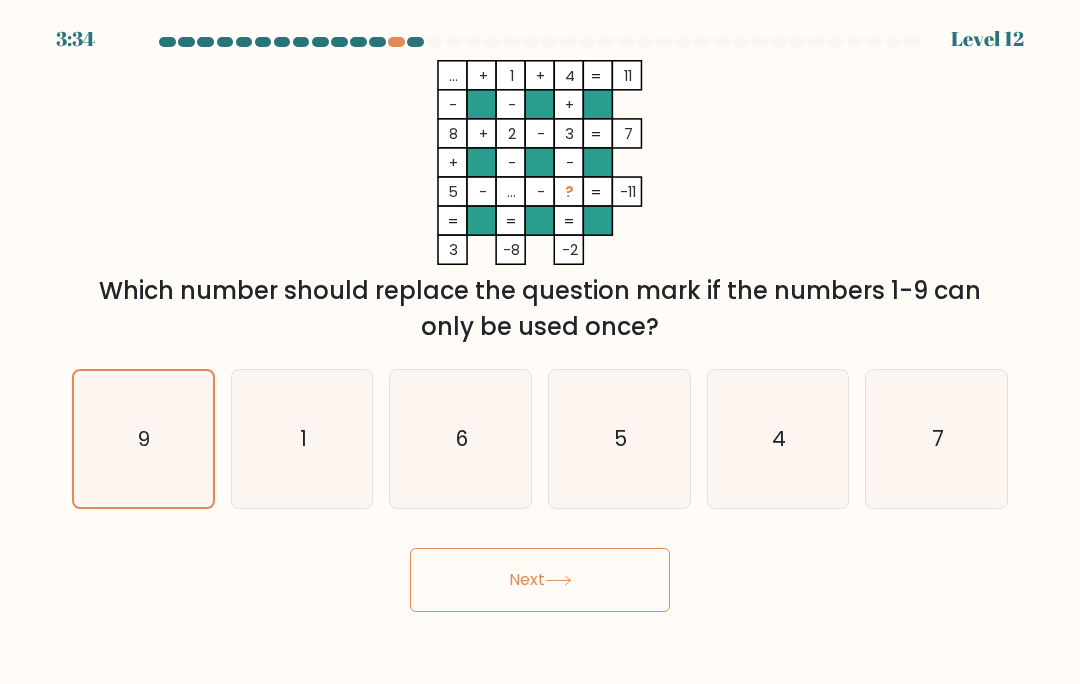 click on "Next" at bounding box center (540, 580) 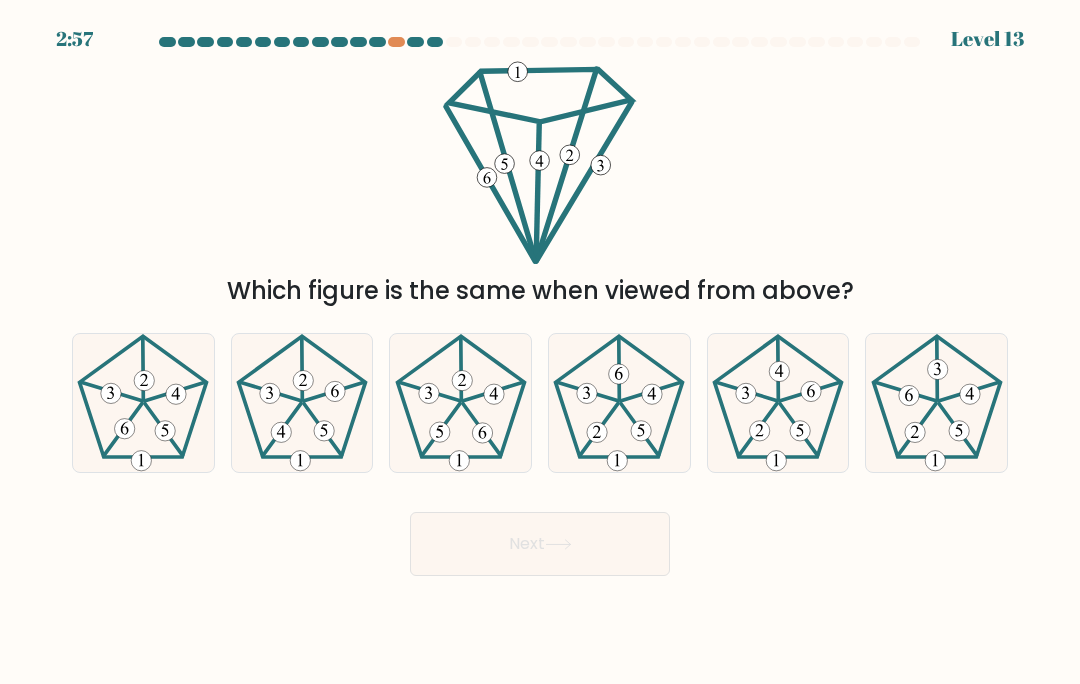 click 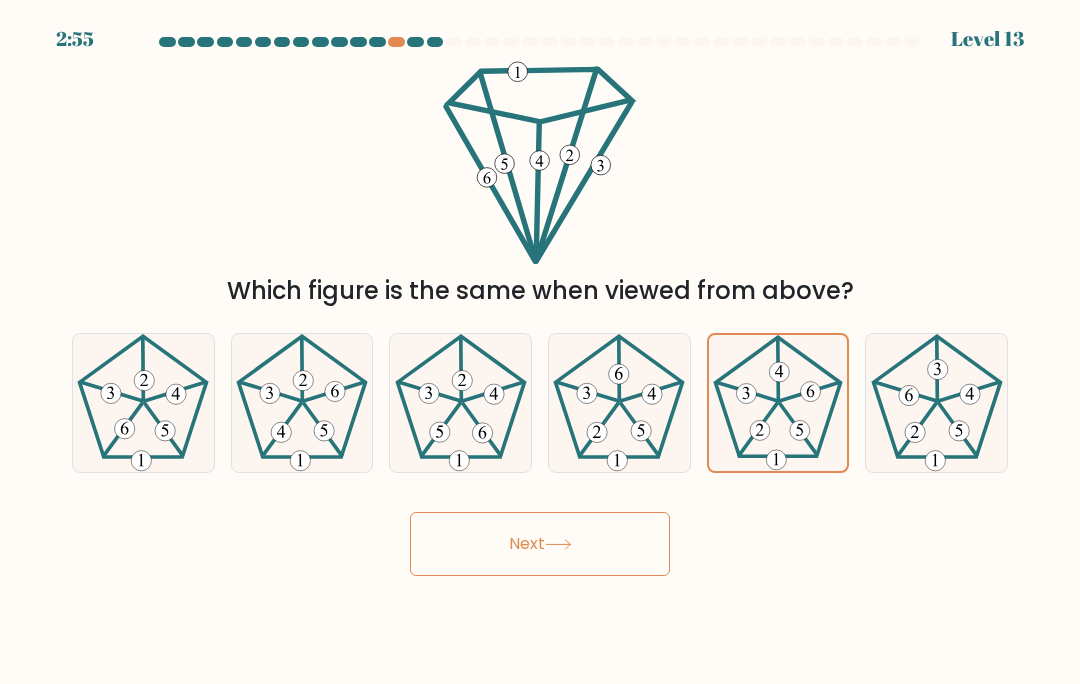 click on "Next" at bounding box center (540, 544) 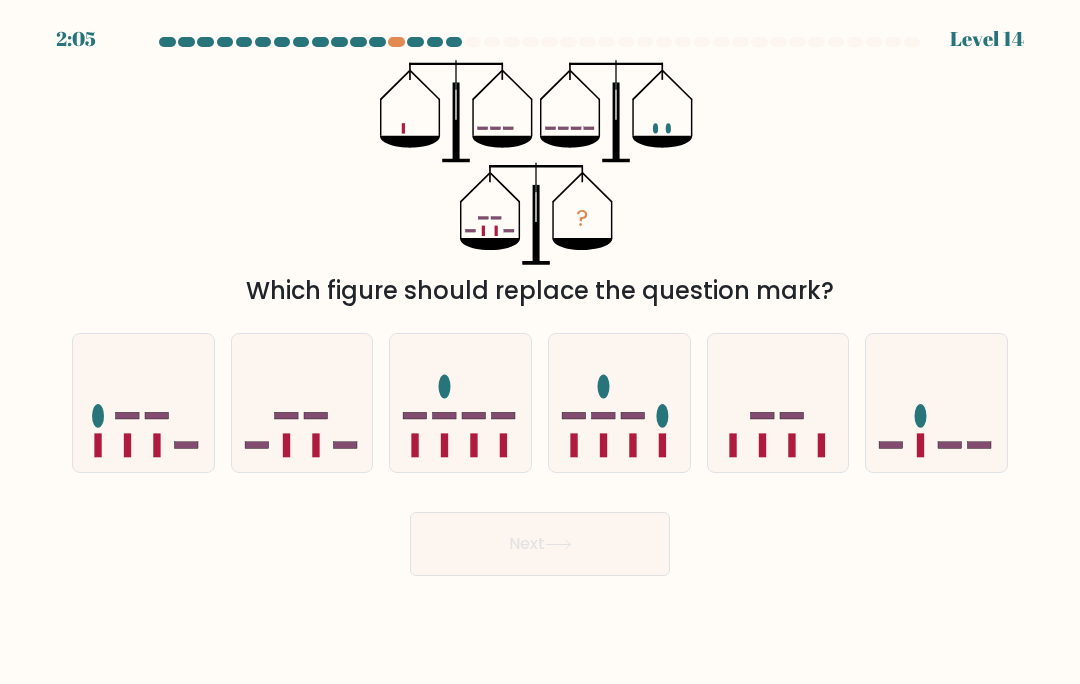 click 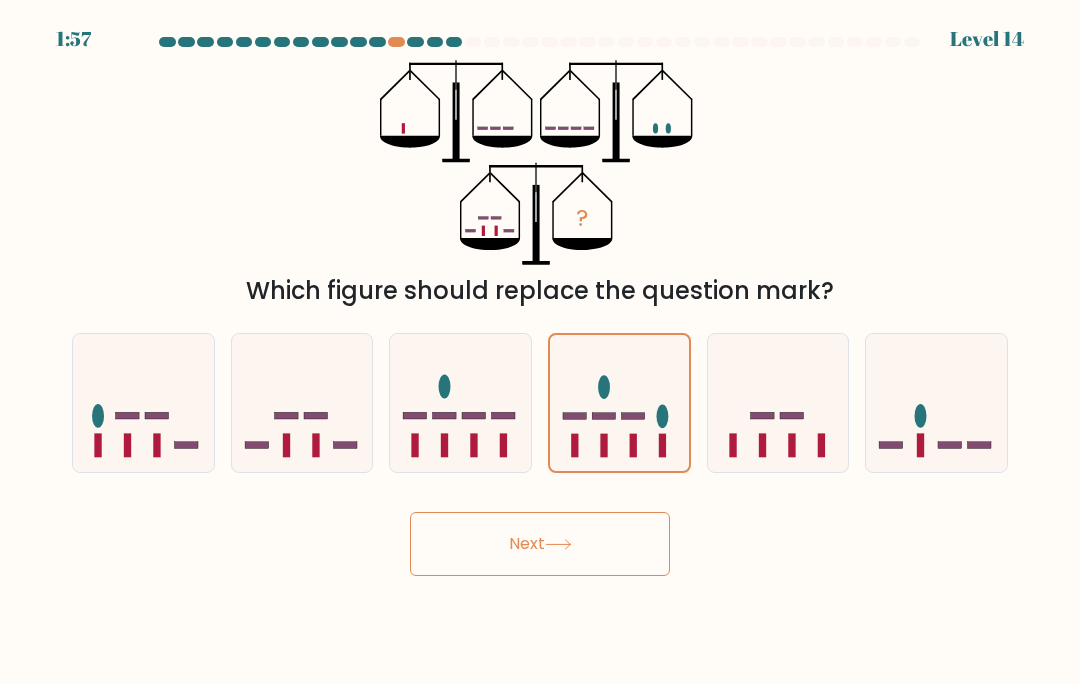click 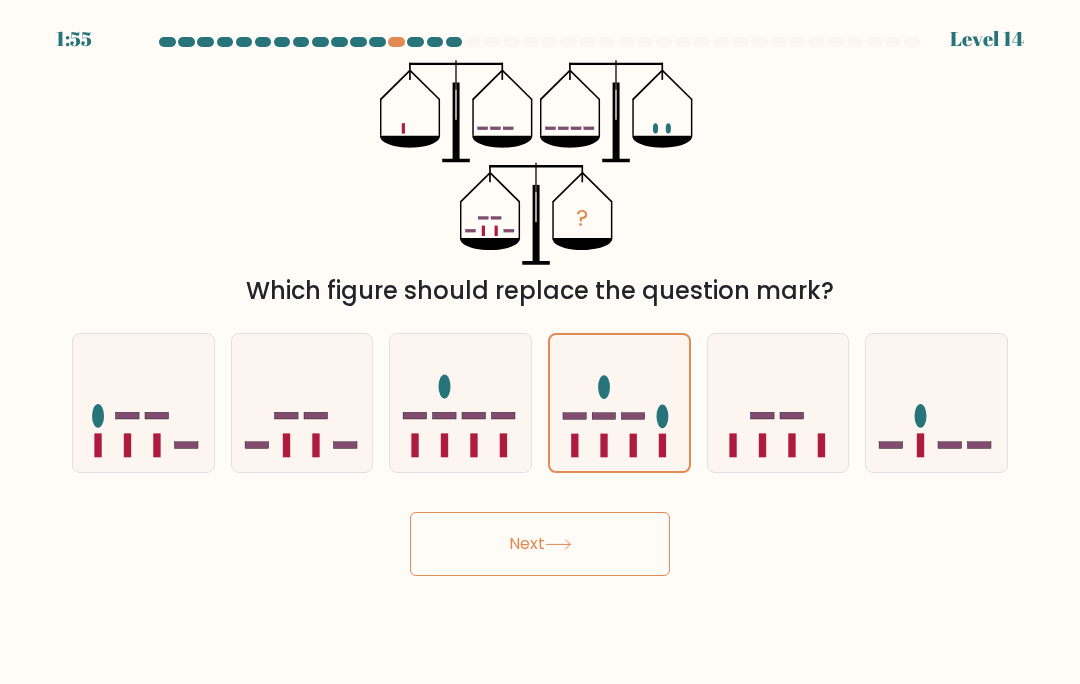 click 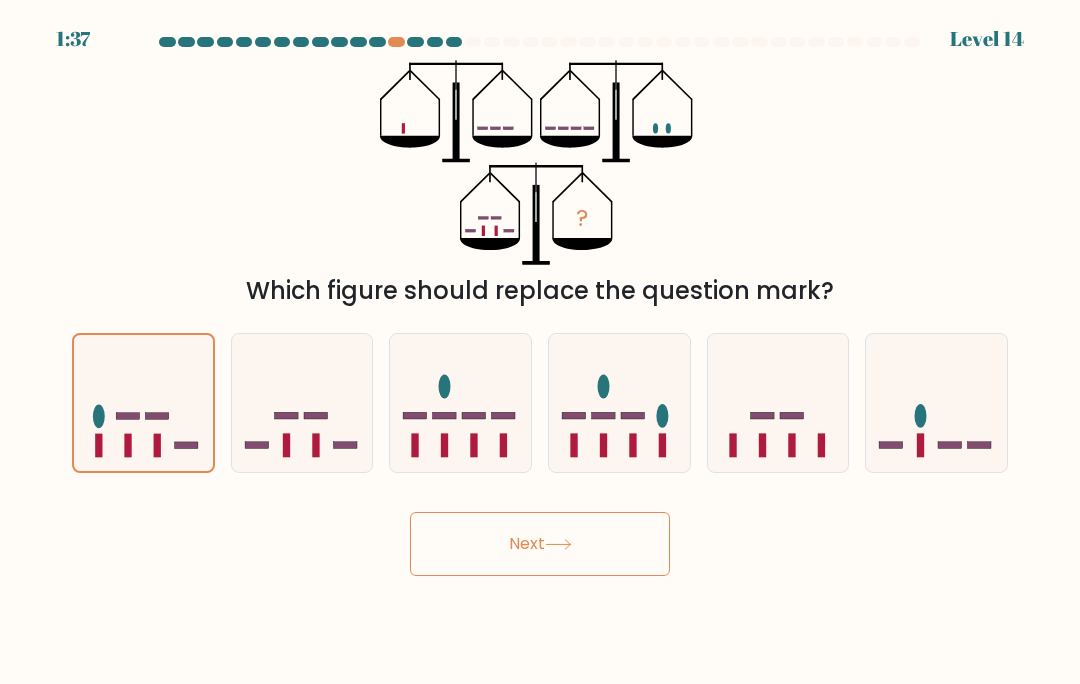click 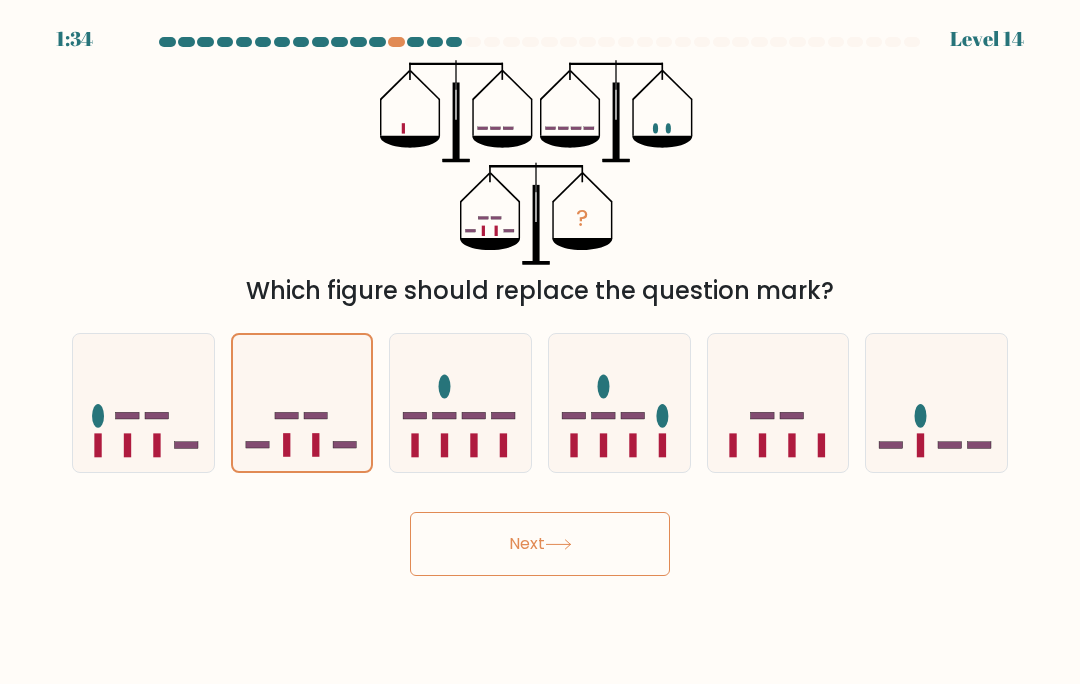 click on "Next" at bounding box center (540, 544) 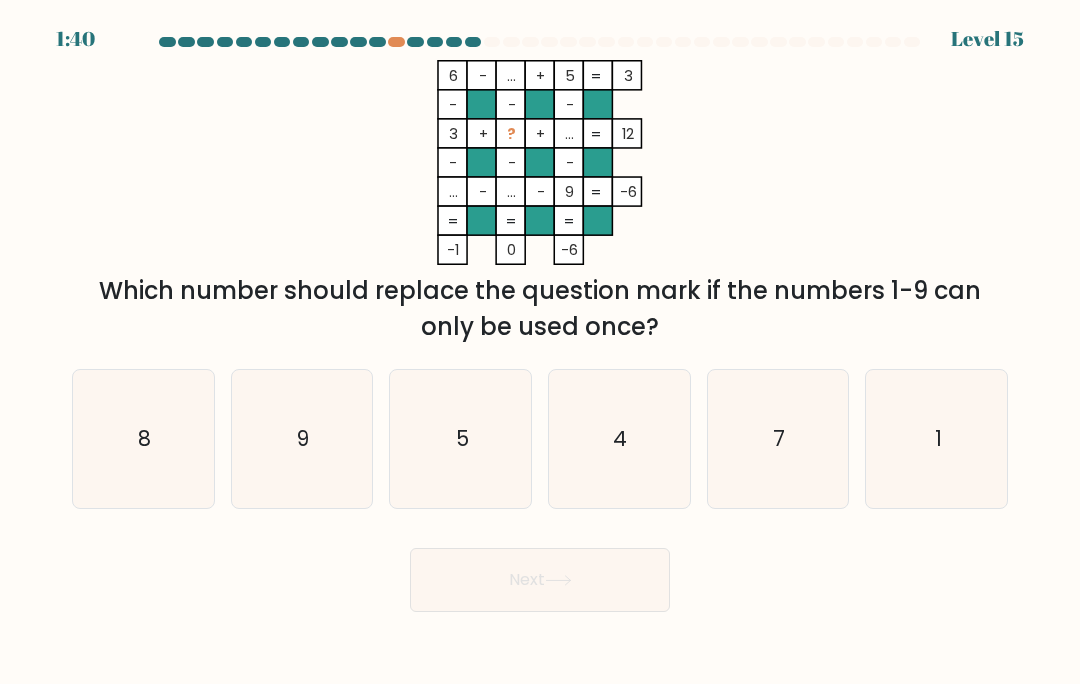 click on "7" 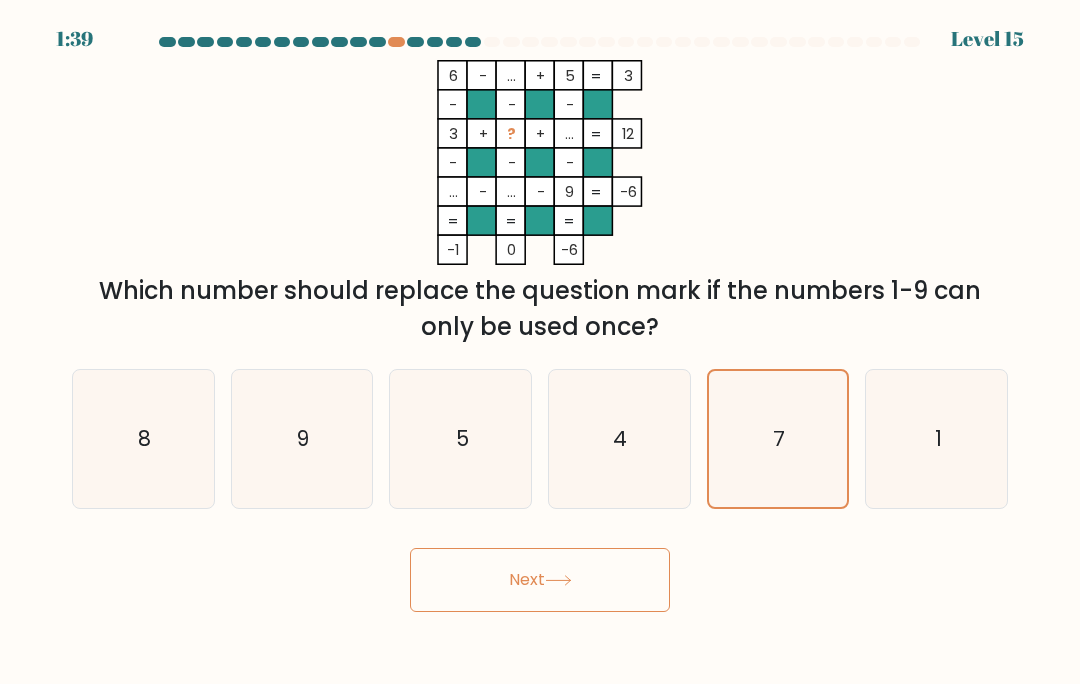 click on "Next" at bounding box center (540, 580) 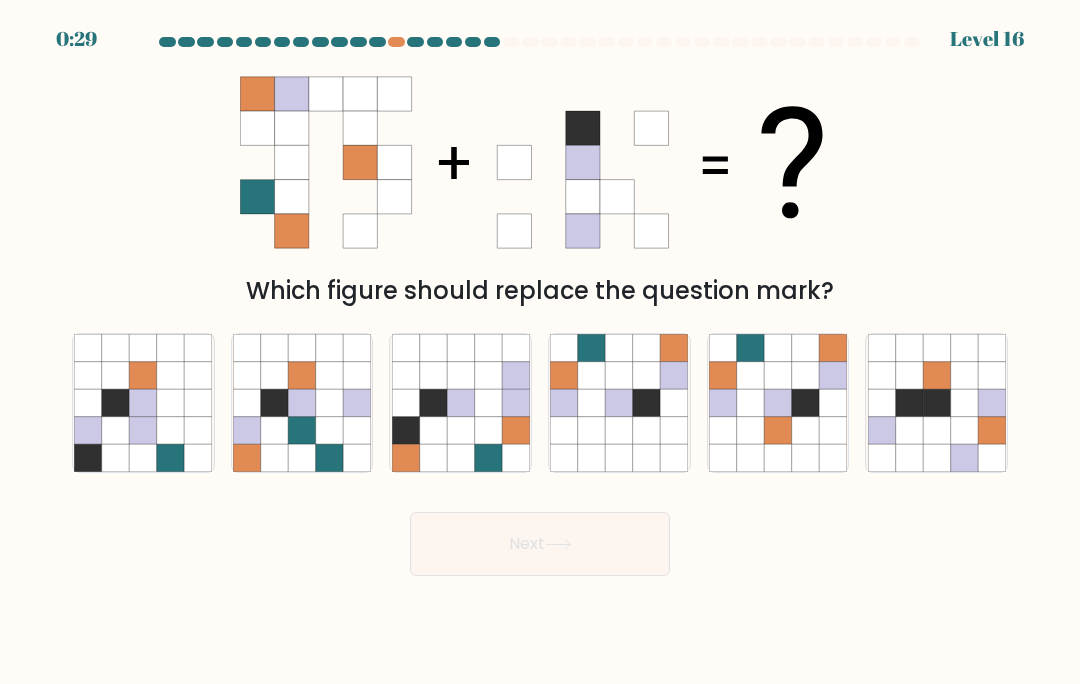 click 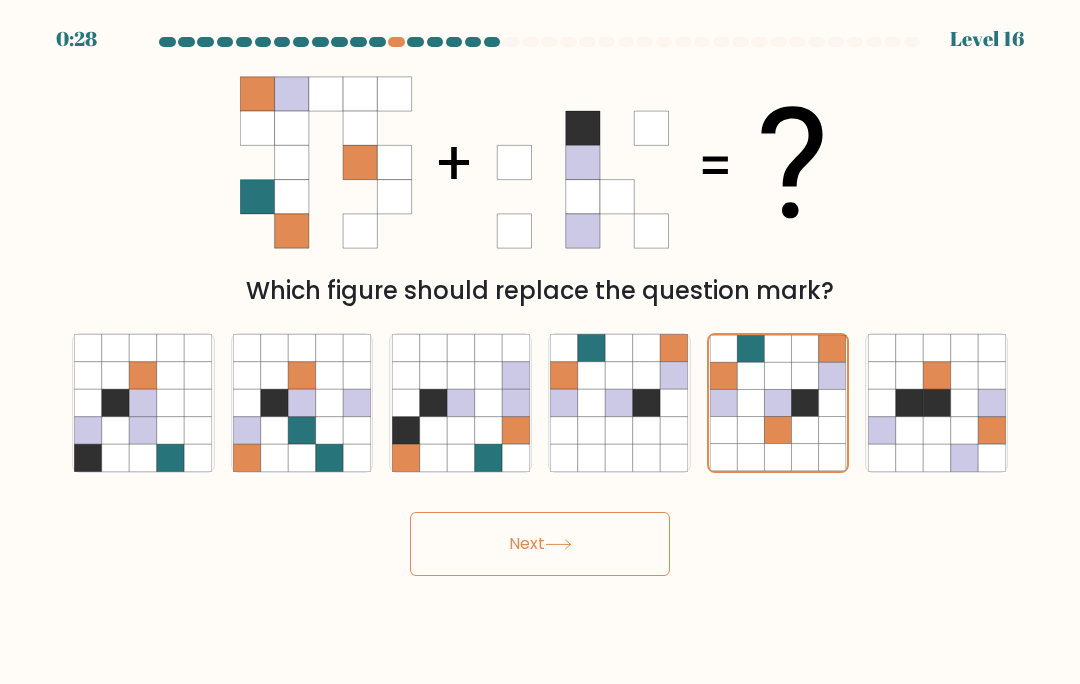 click on "Next" at bounding box center [540, 544] 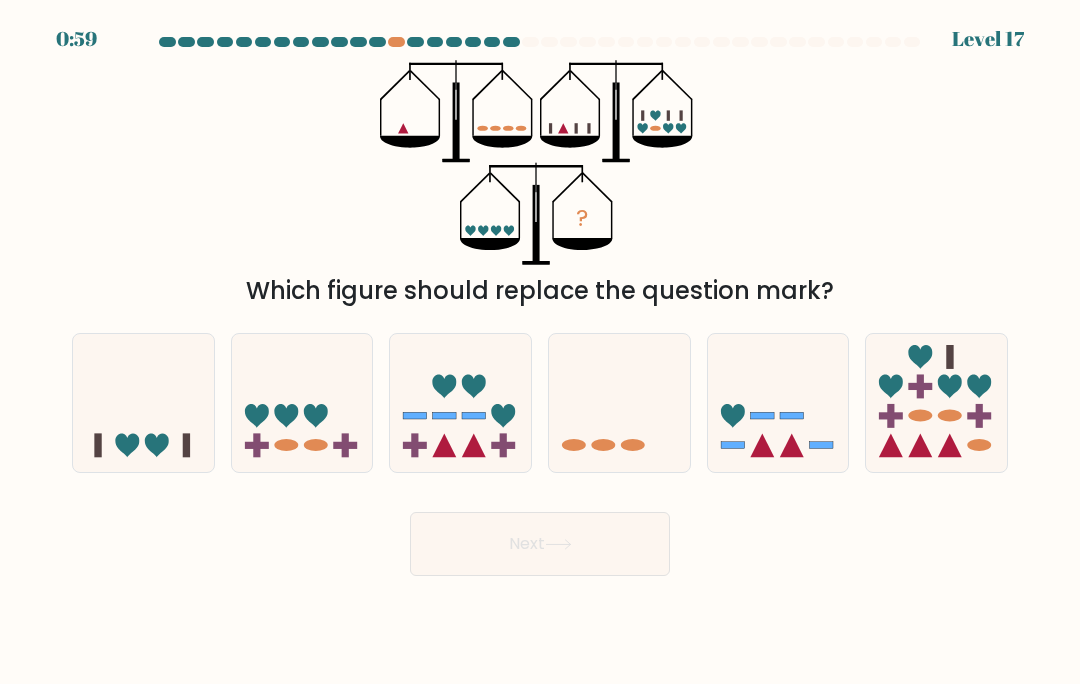 click 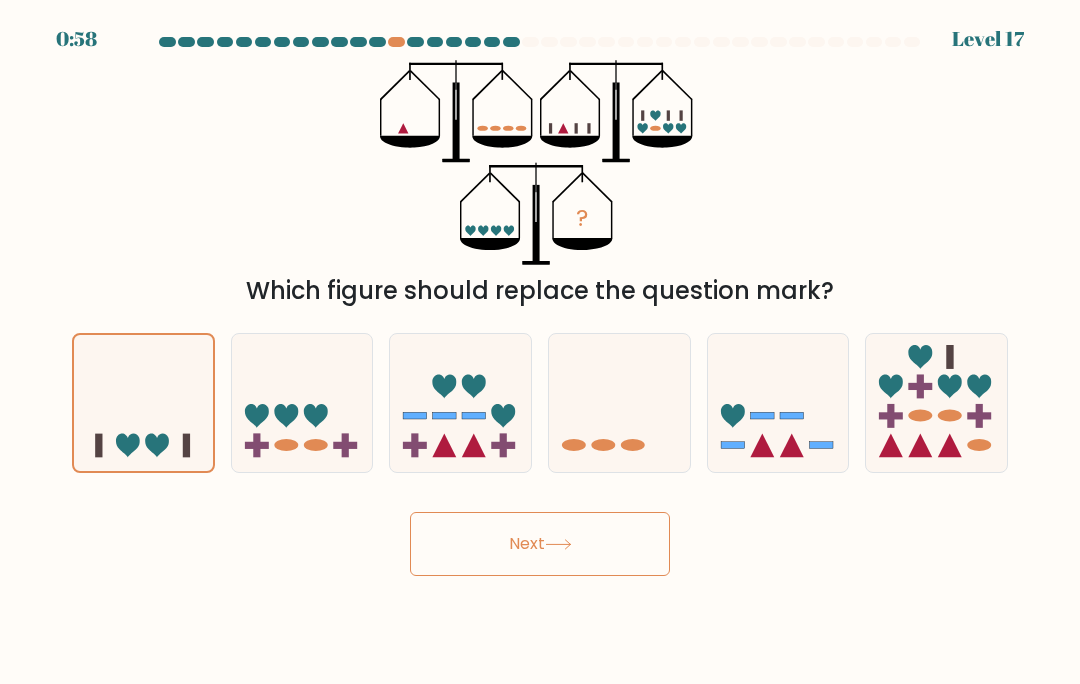 click on "Next" at bounding box center (540, 544) 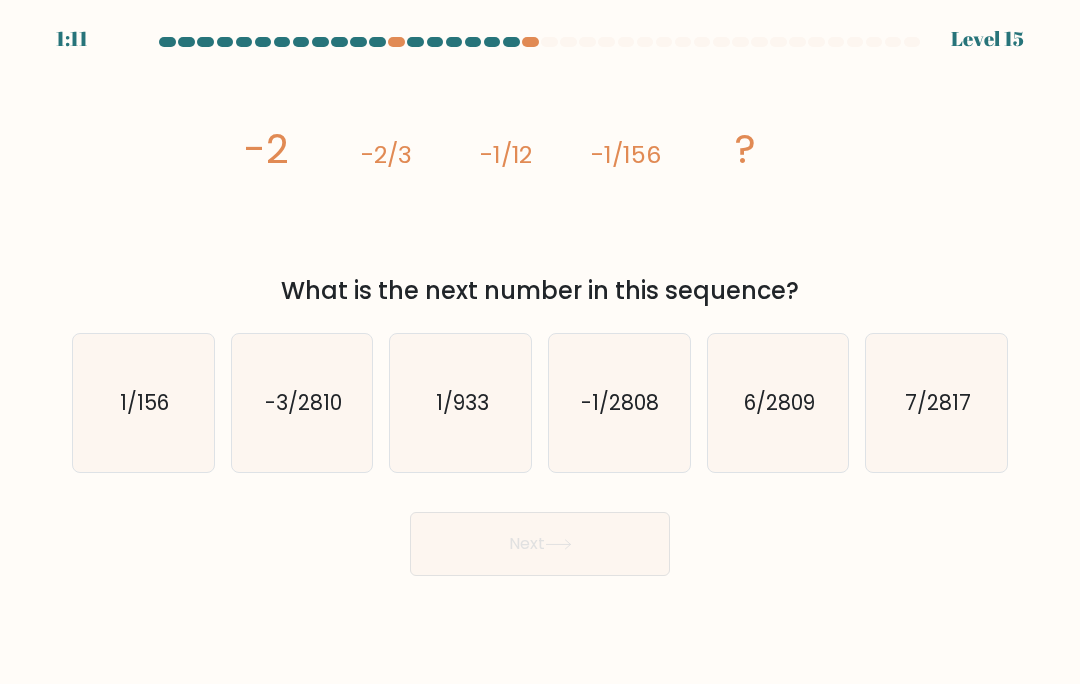 click on "1/933" 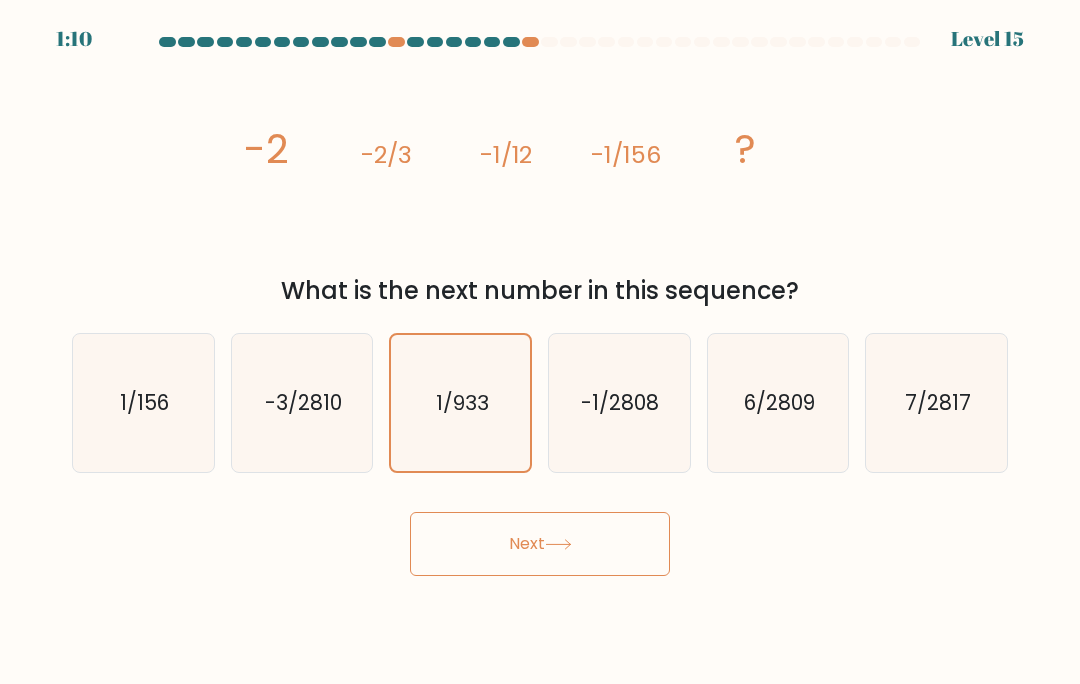 click on "Next" at bounding box center (540, 544) 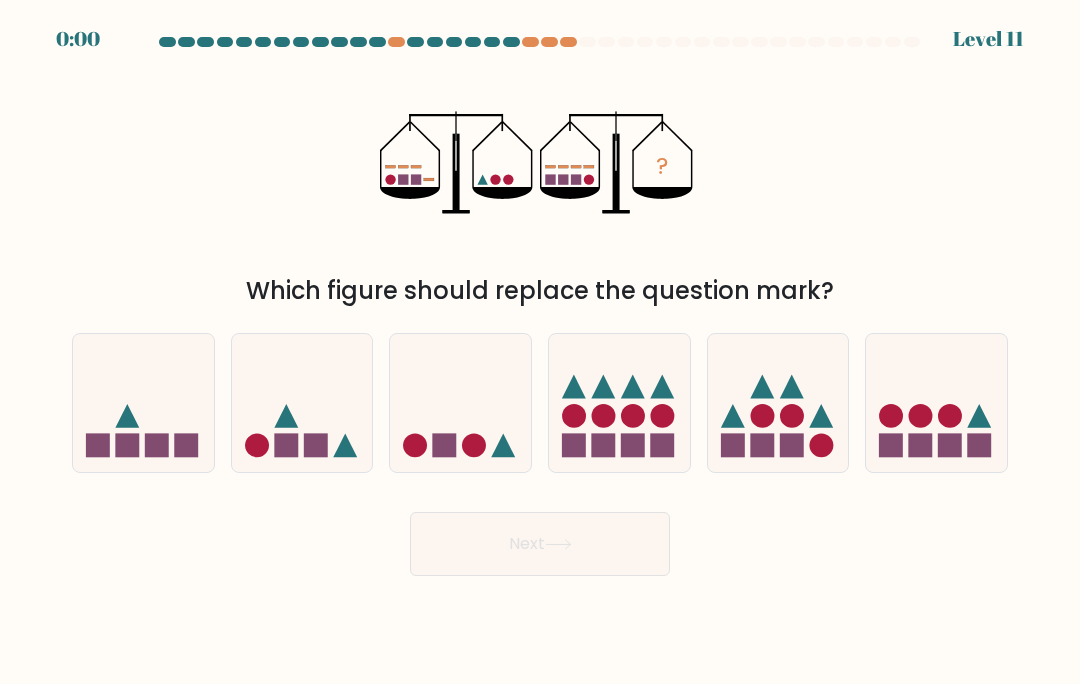 scroll, scrollTop: 0, scrollLeft: 0, axis: both 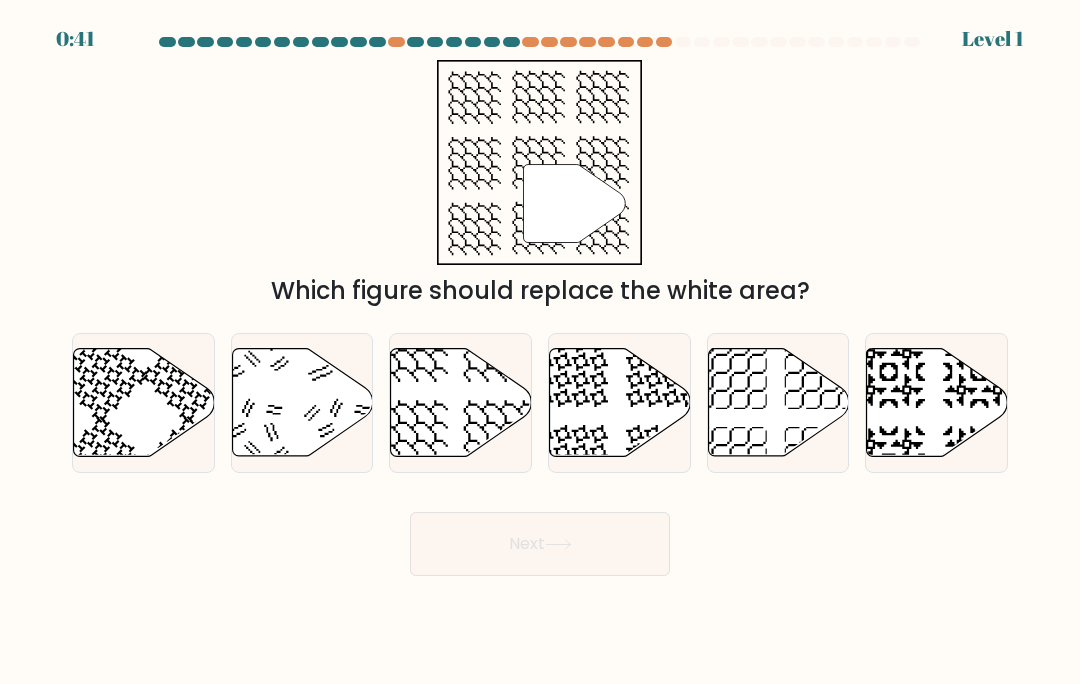 click 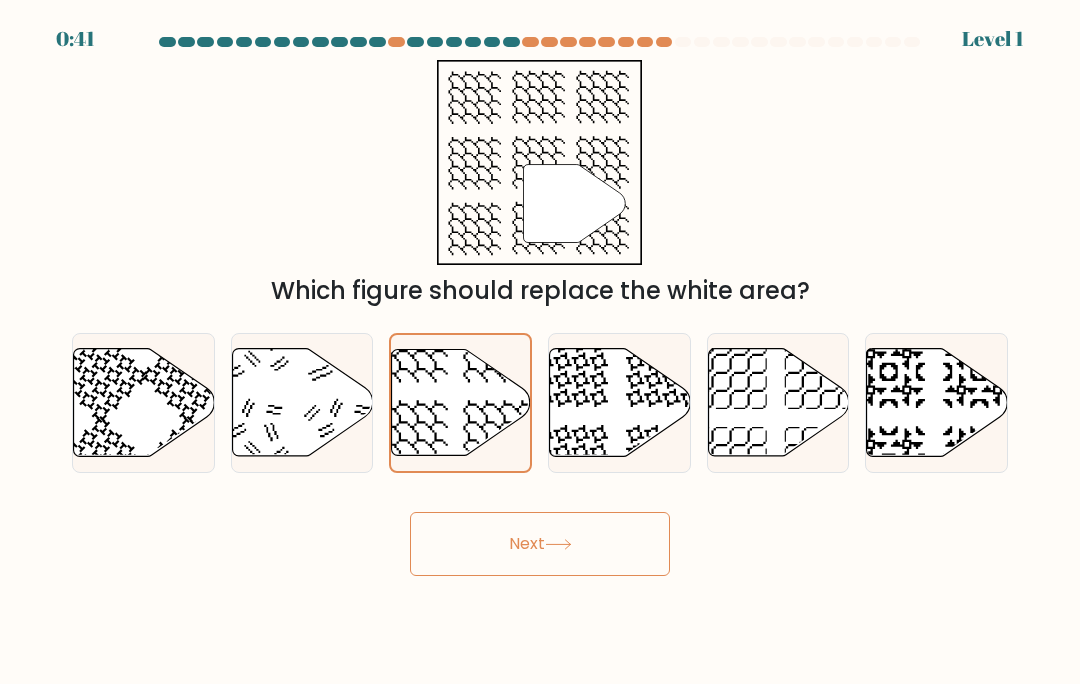 click on "Next" at bounding box center (540, 544) 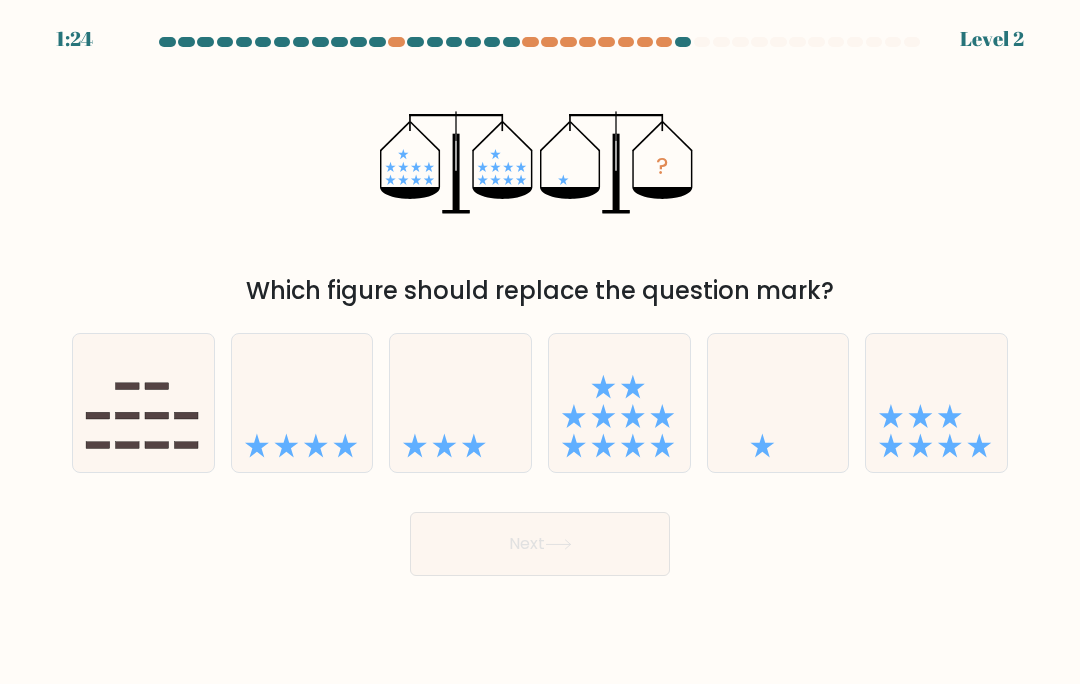 click 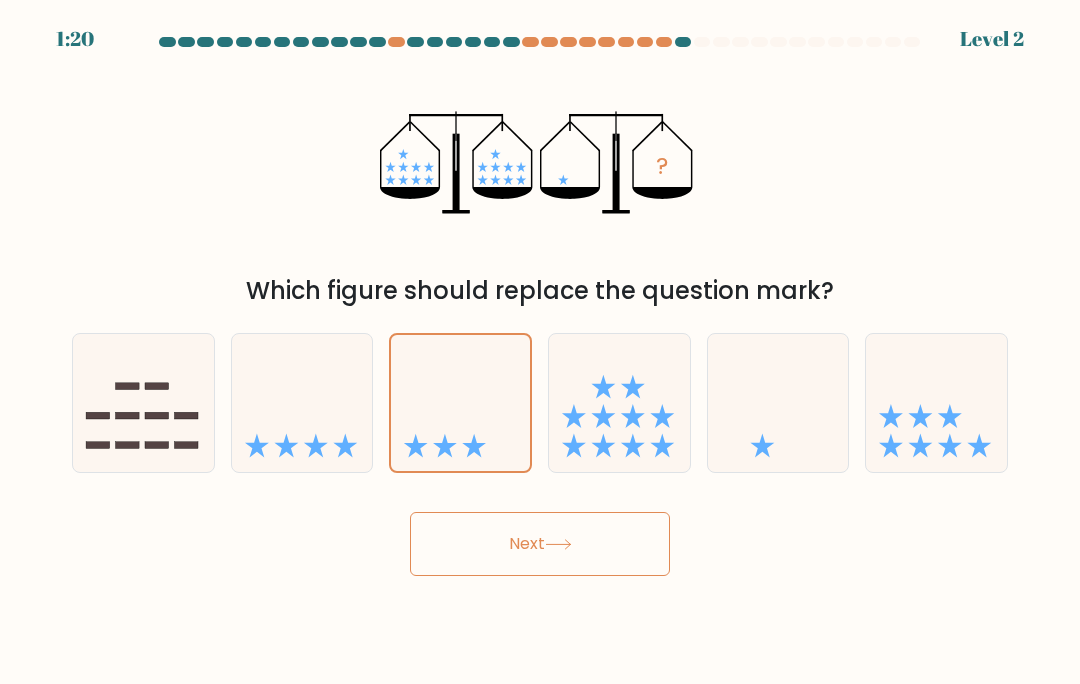 click 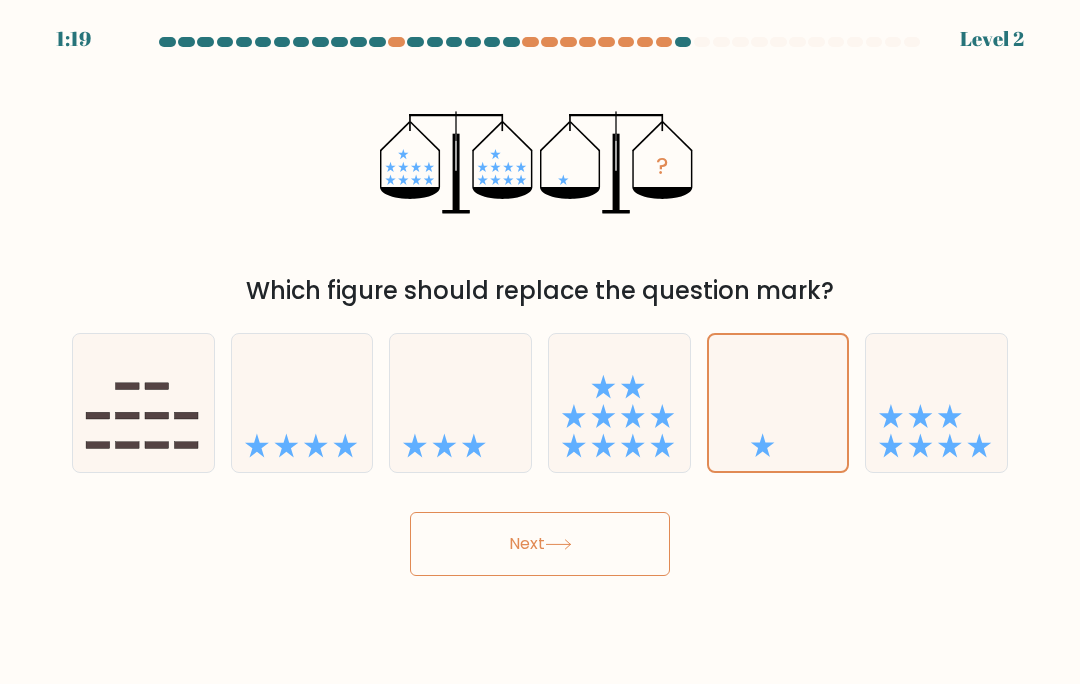 click on "Next" at bounding box center [540, 544] 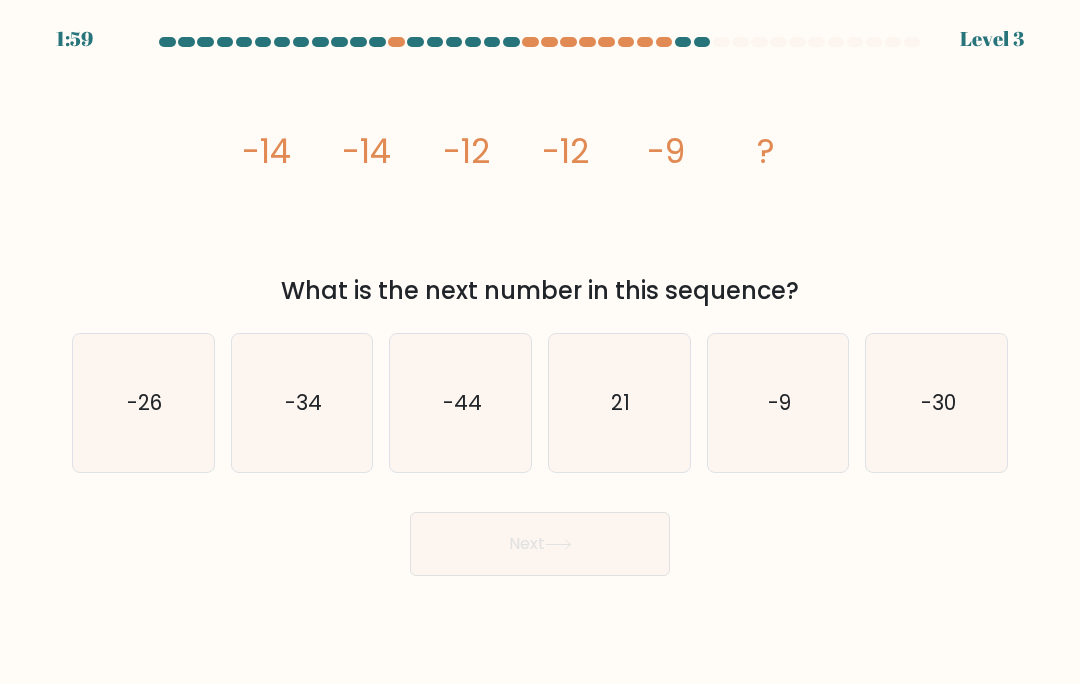 click on "-9" 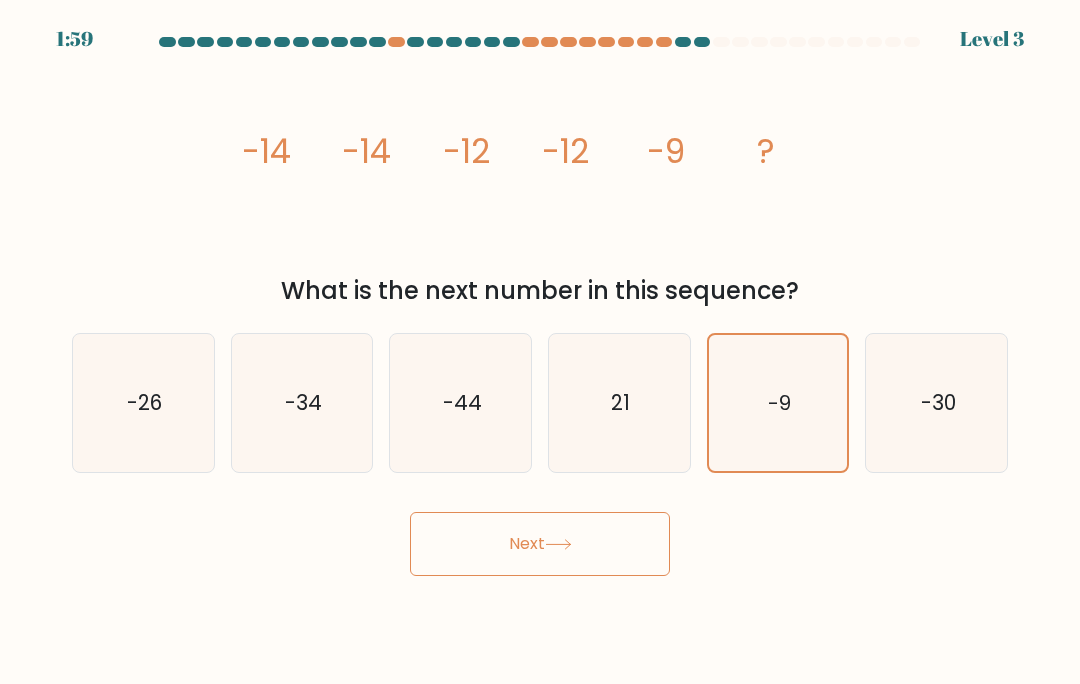 click on "Next" at bounding box center (540, 544) 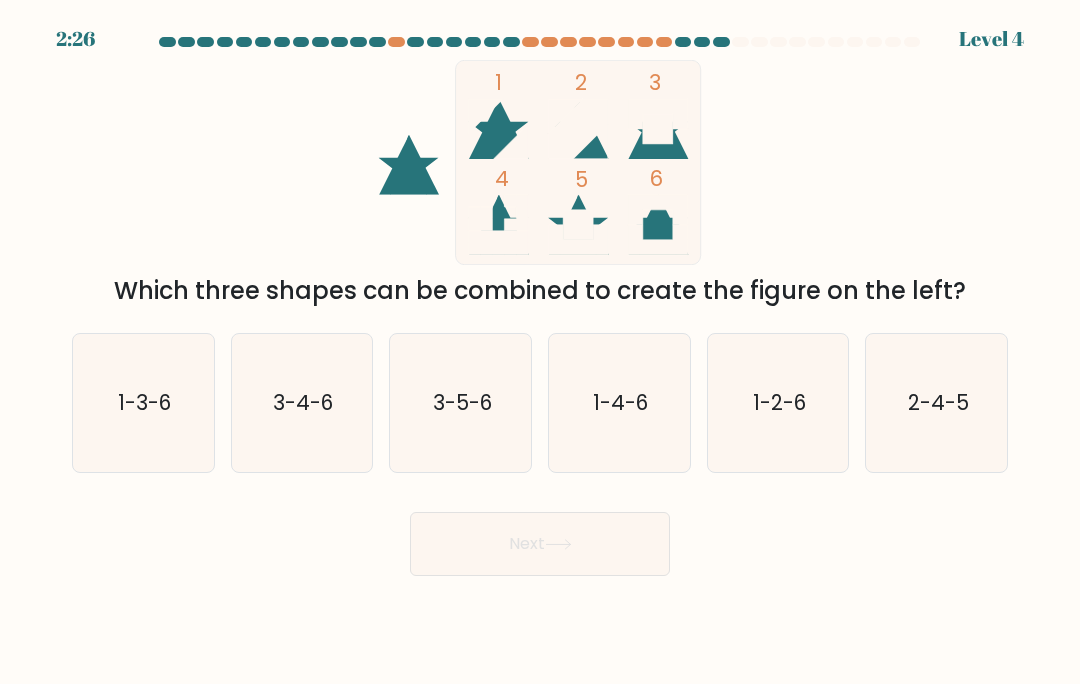 click on "Next" at bounding box center (540, 544) 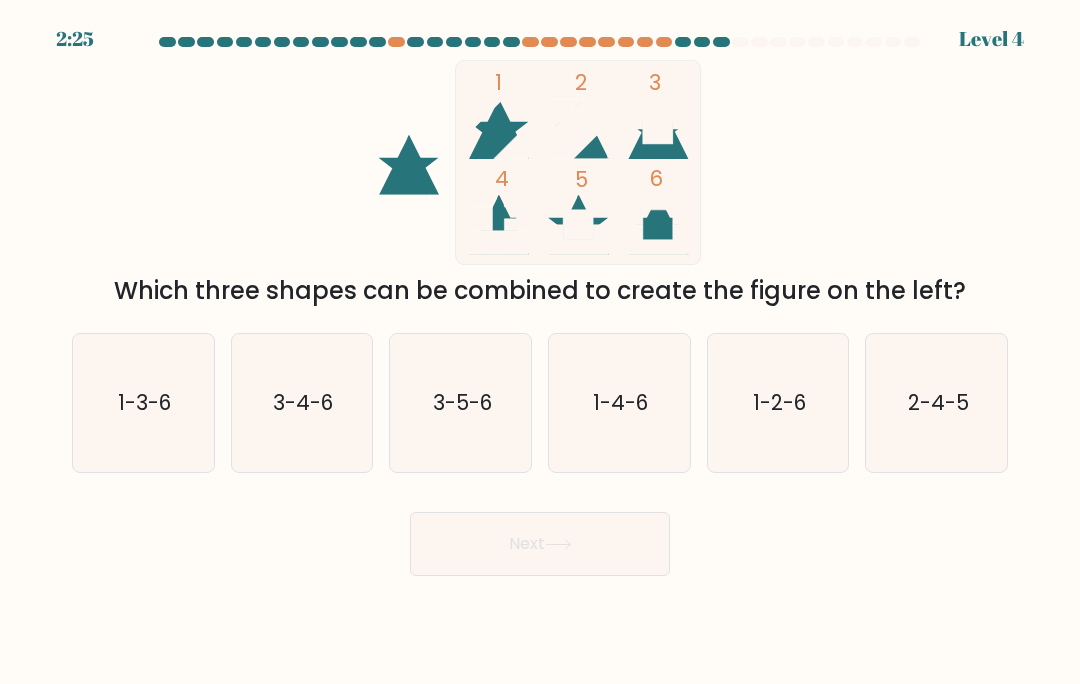 click on "3-5-6" 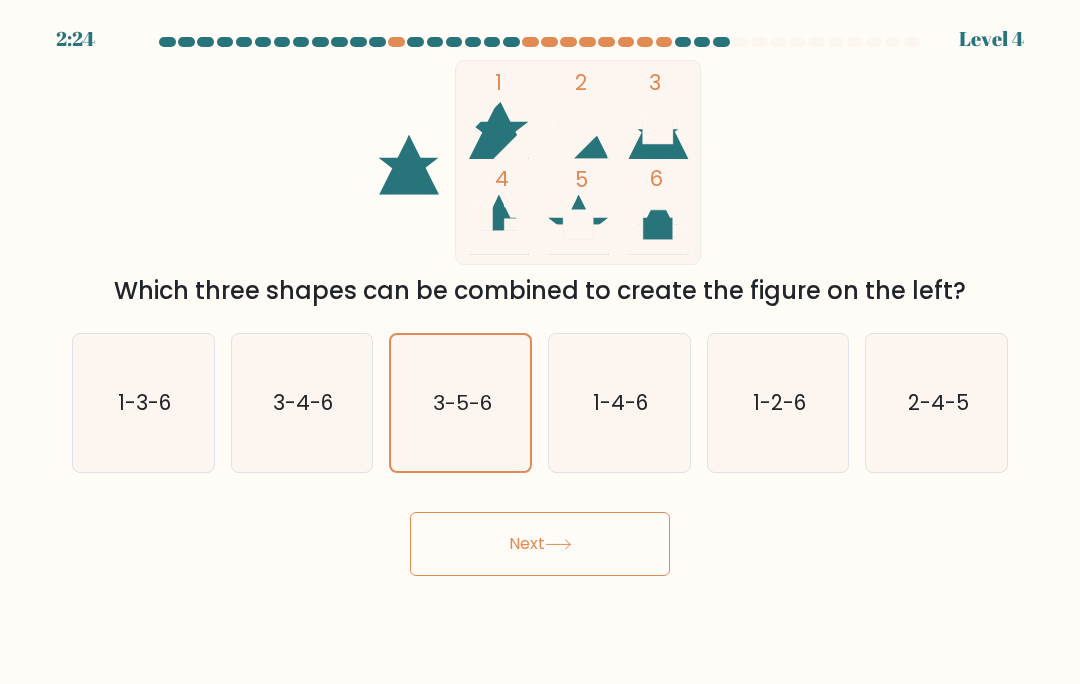 click on "3-5-6" 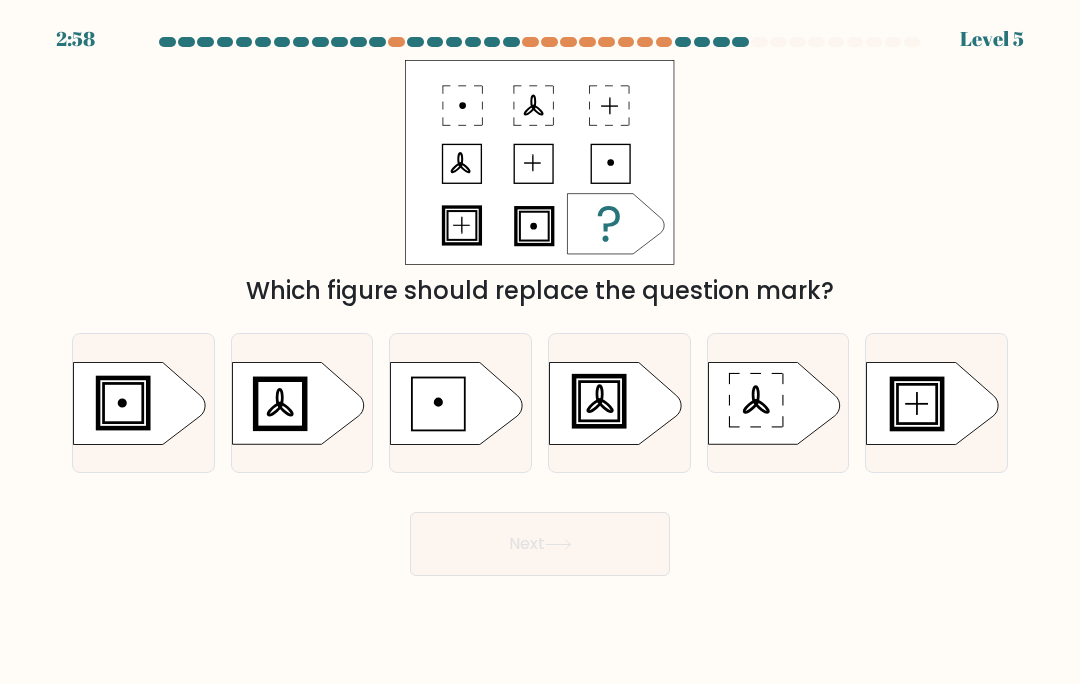 click 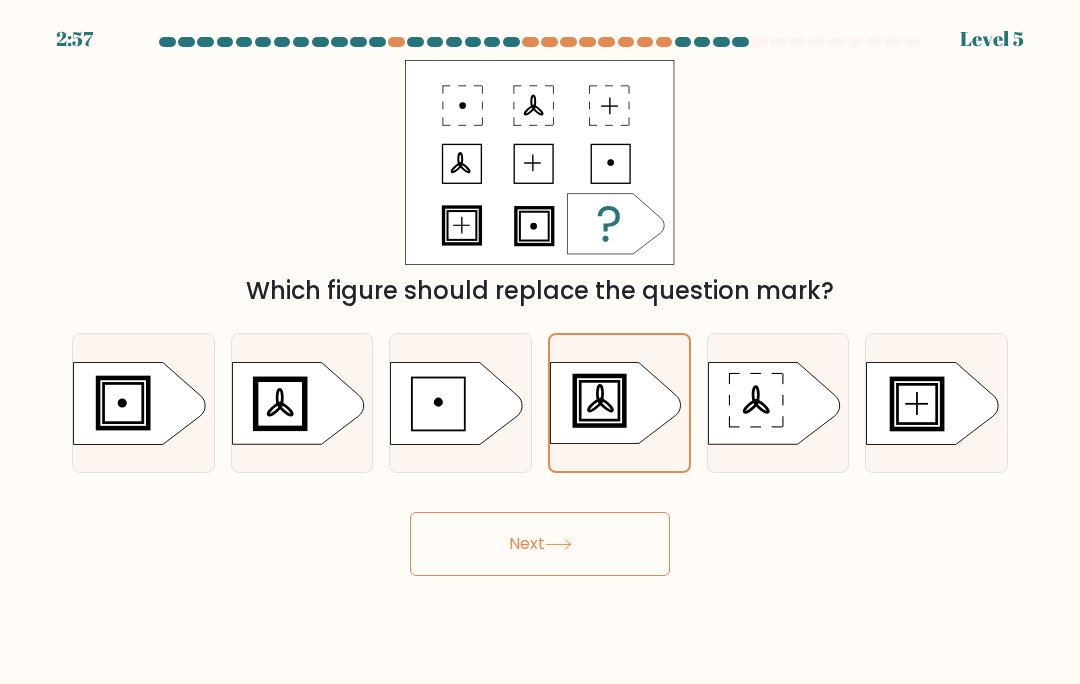click on "Next" at bounding box center (540, 544) 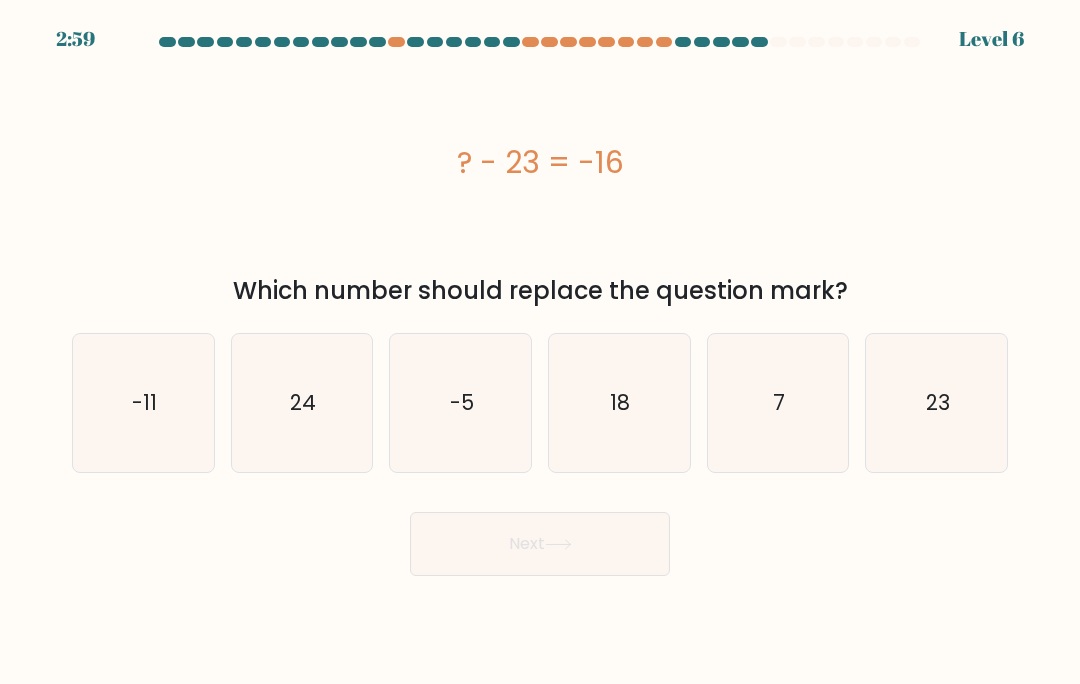click on "7" 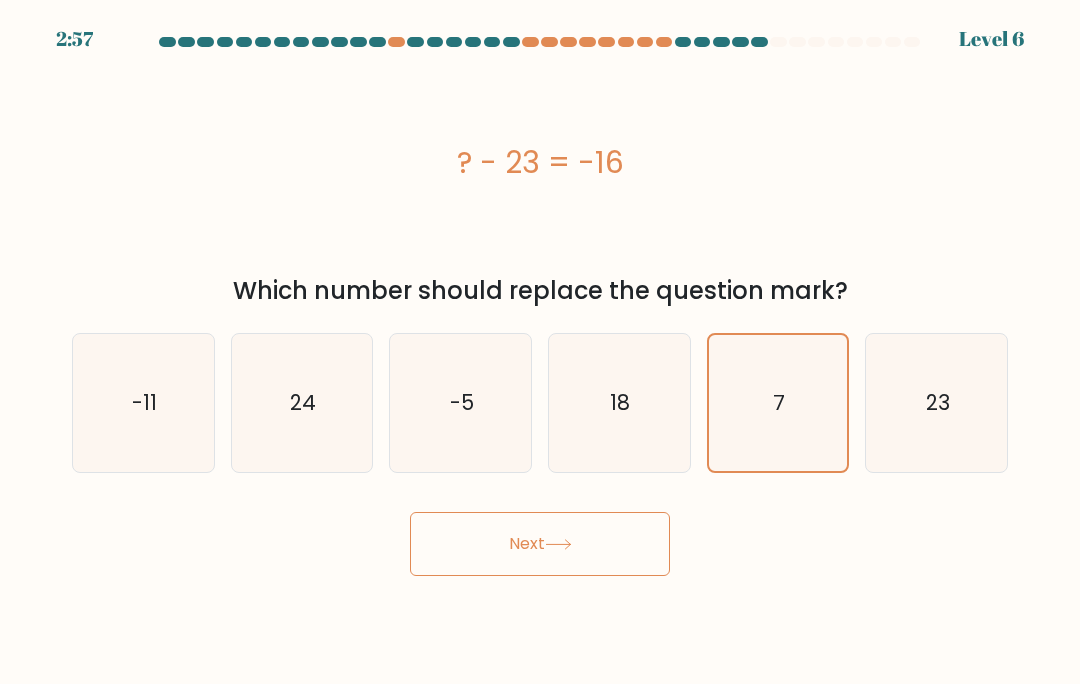 click on "Next" at bounding box center (540, 544) 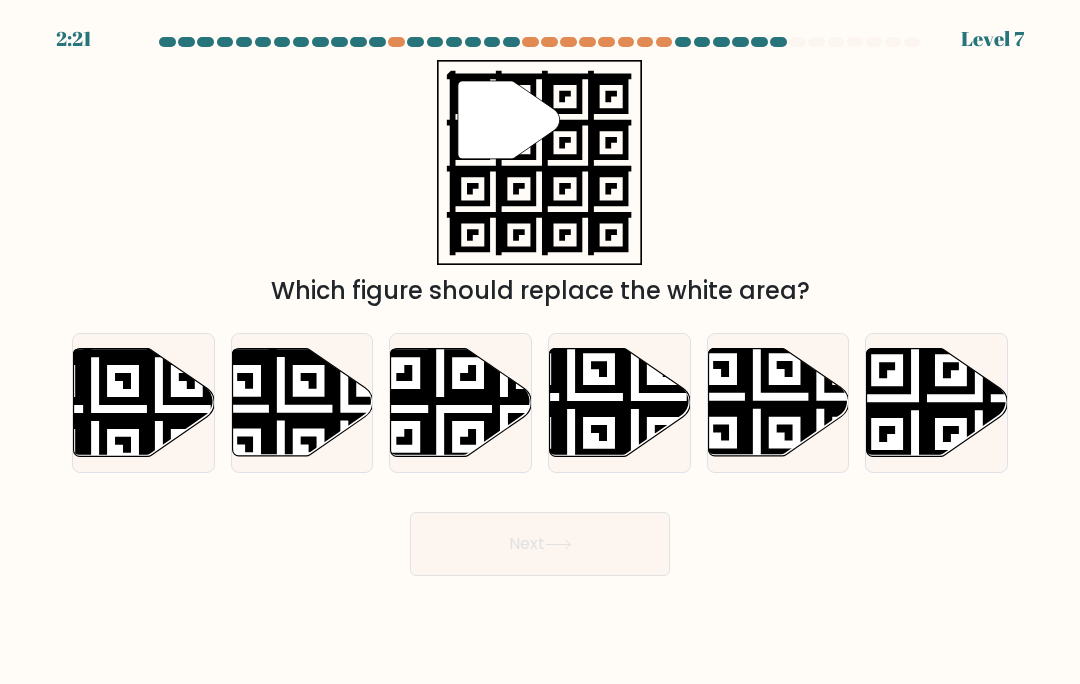 click 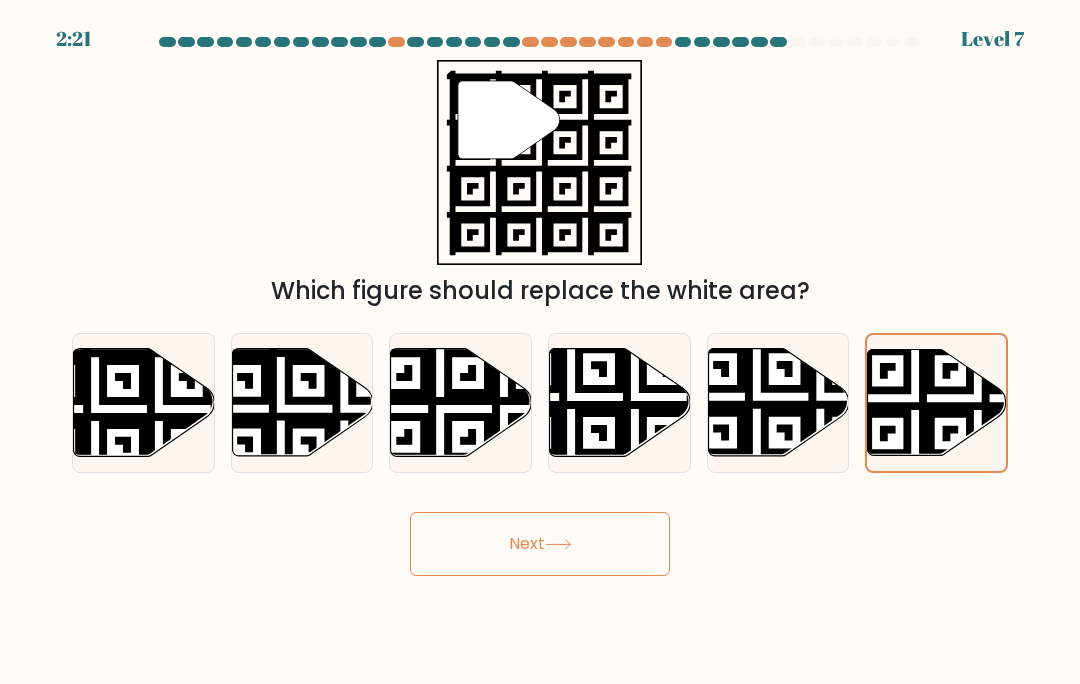 click on "Next" at bounding box center [540, 544] 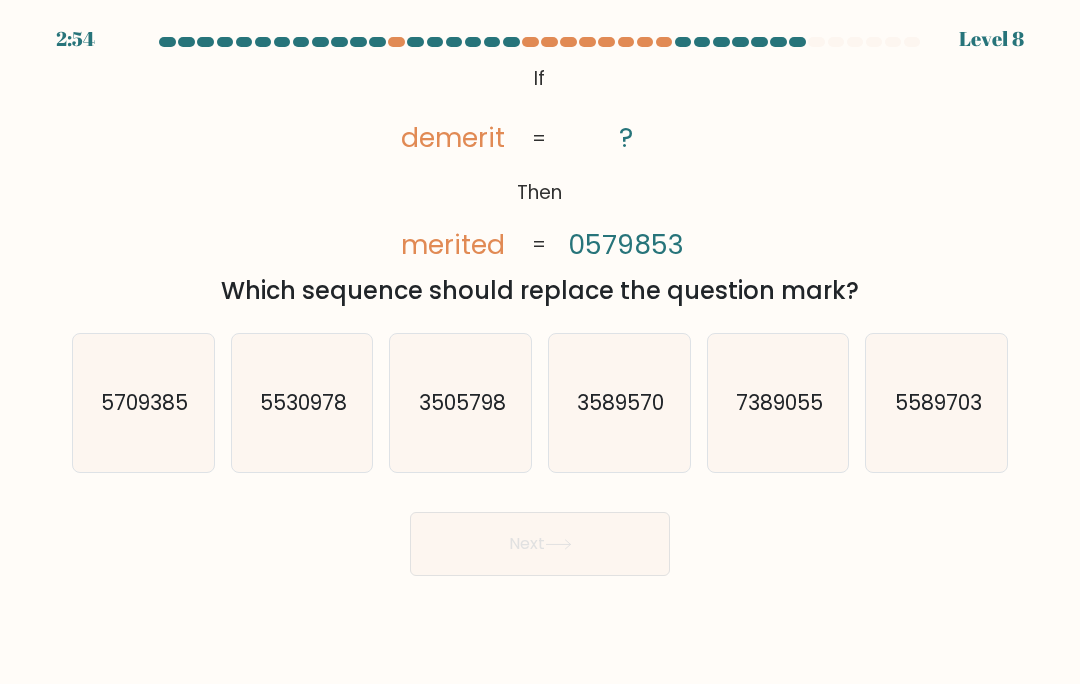 click on "3505798" 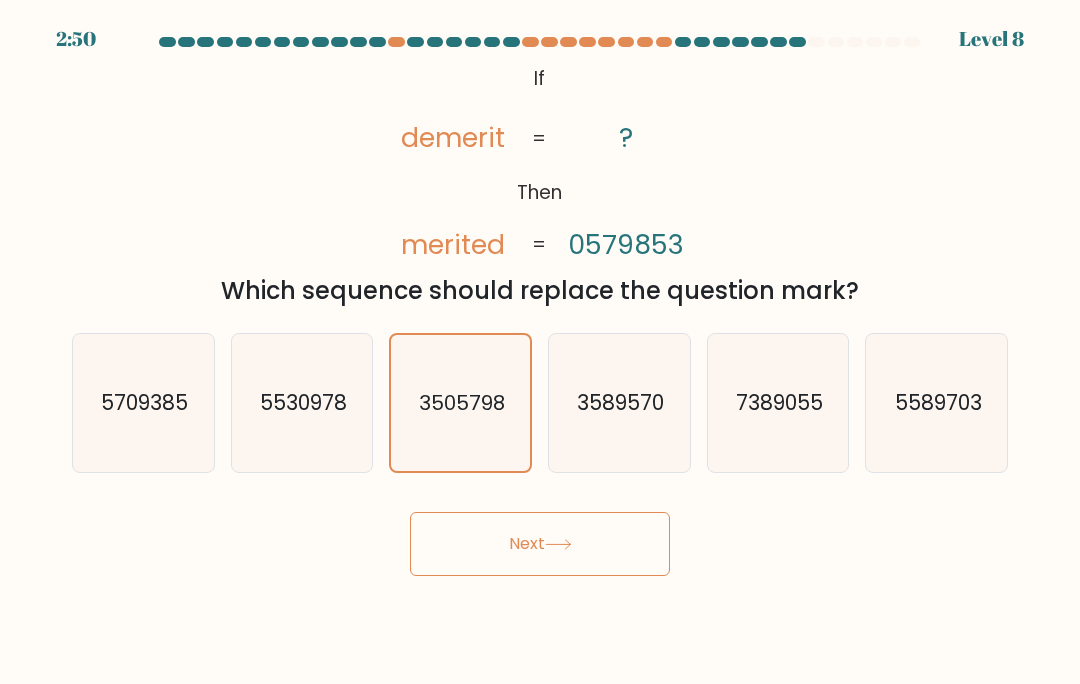 click on "Next" at bounding box center [540, 544] 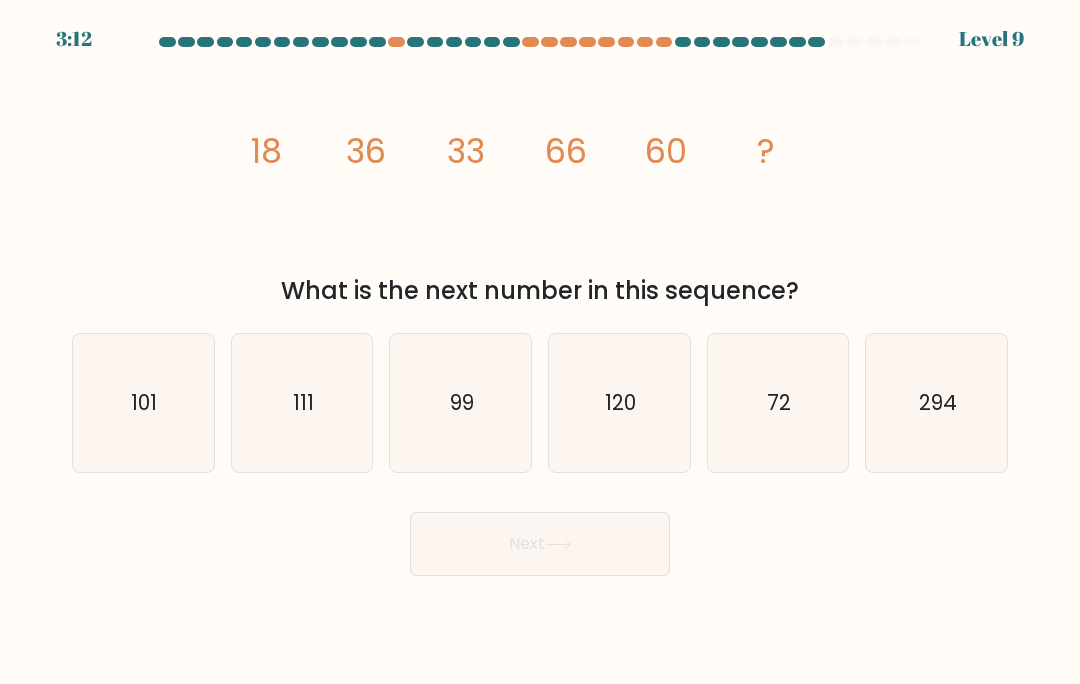 click on "120" 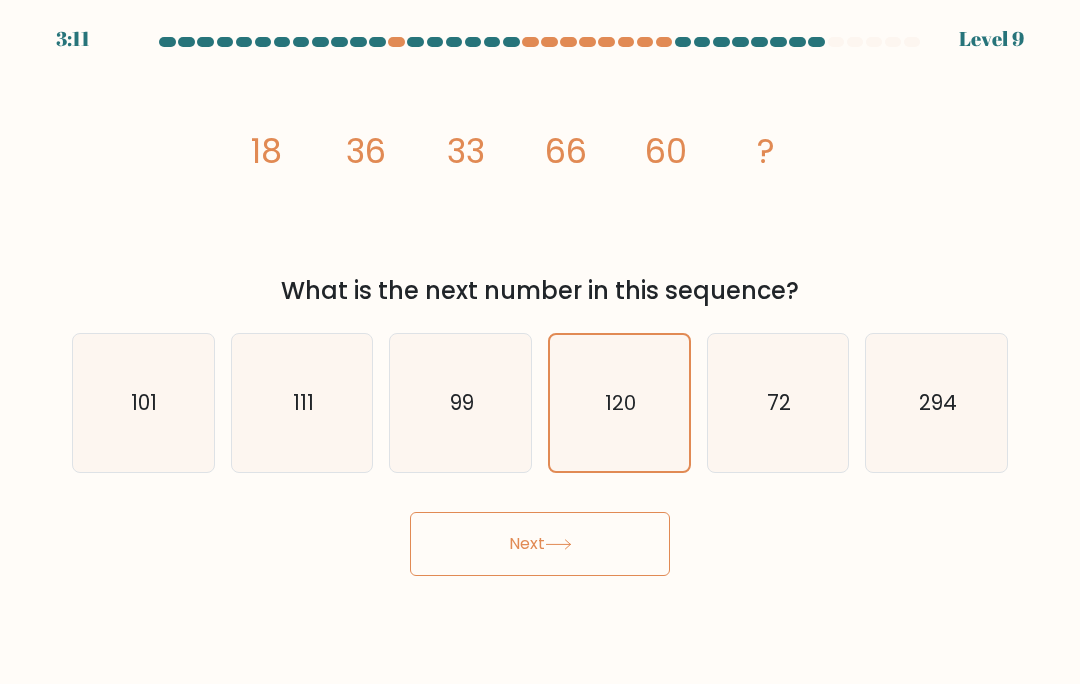 click on "Next" at bounding box center [540, 544] 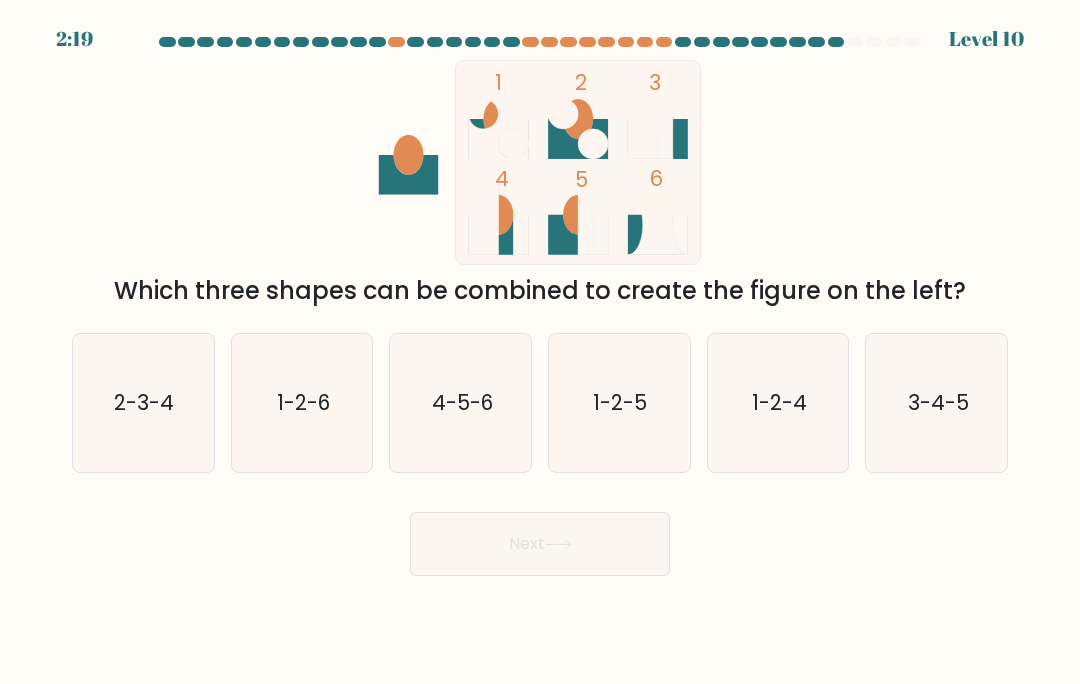 click on "3-4-5" 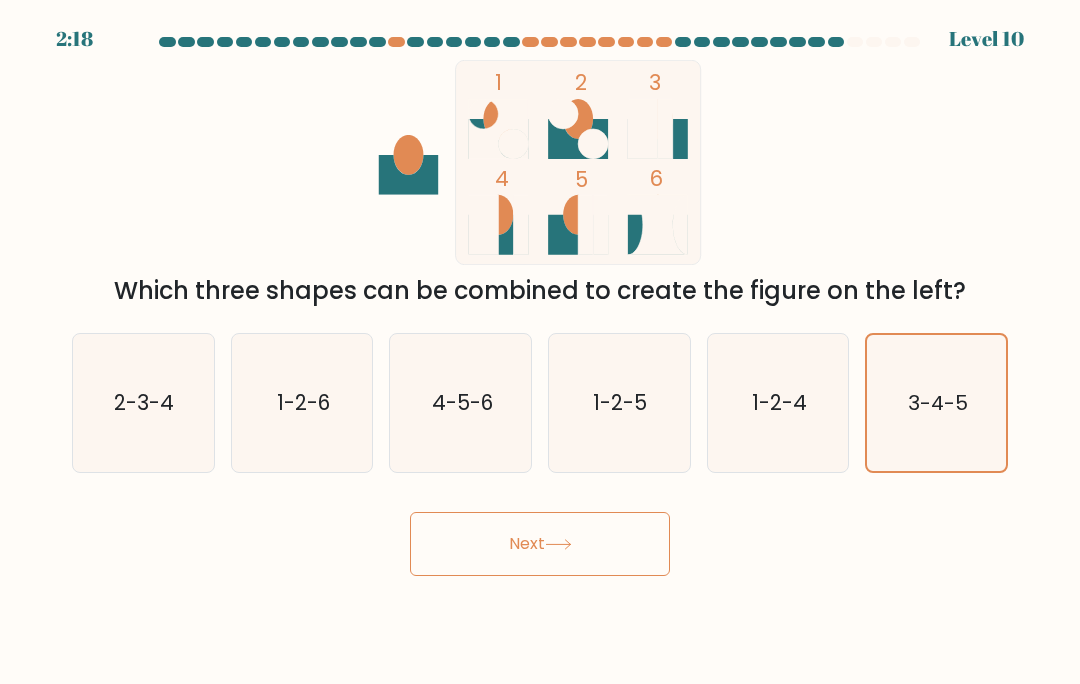 click on "Next" at bounding box center [540, 544] 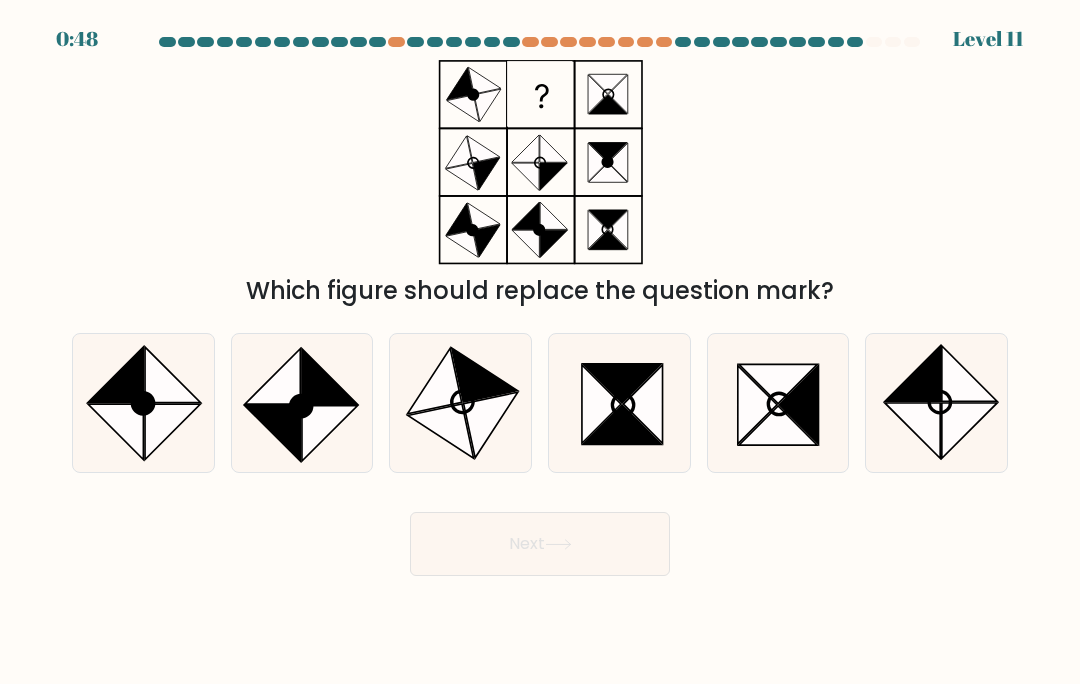 click 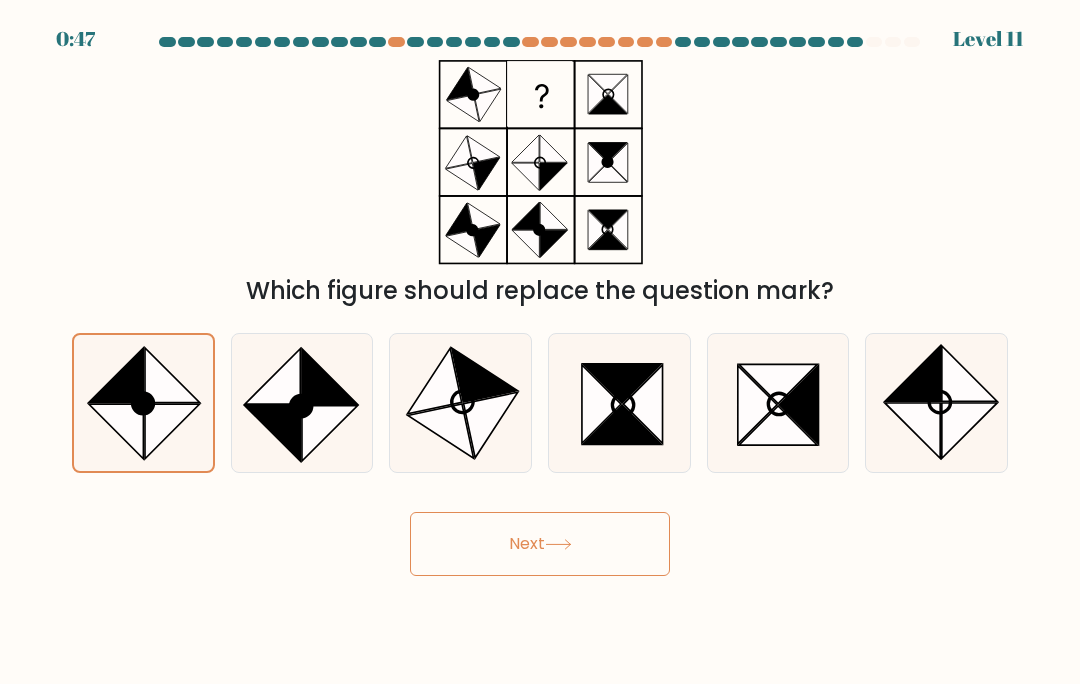 click on "Next" at bounding box center [540, 544] 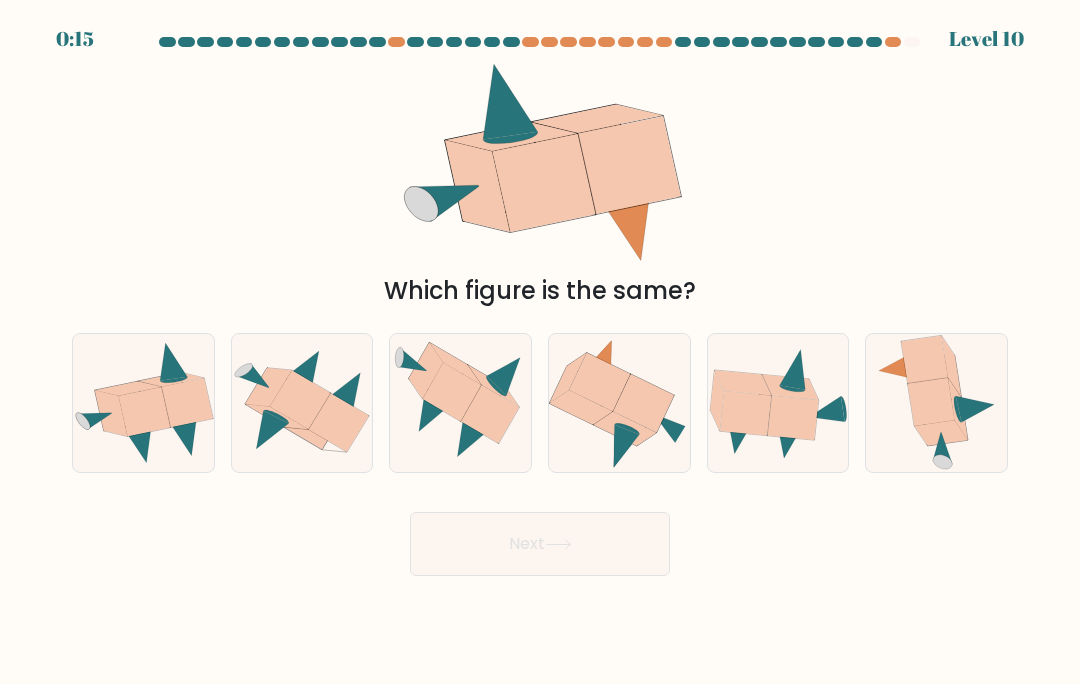 scroll, scrollTop: 0, scrollLeft: 0, axis: both 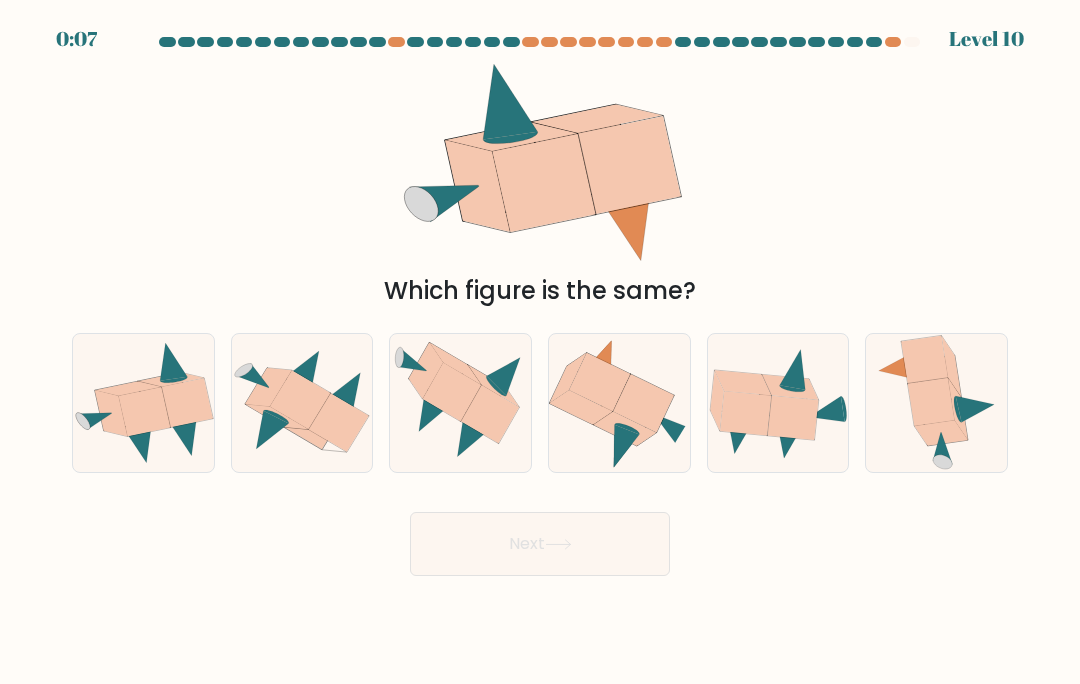 click 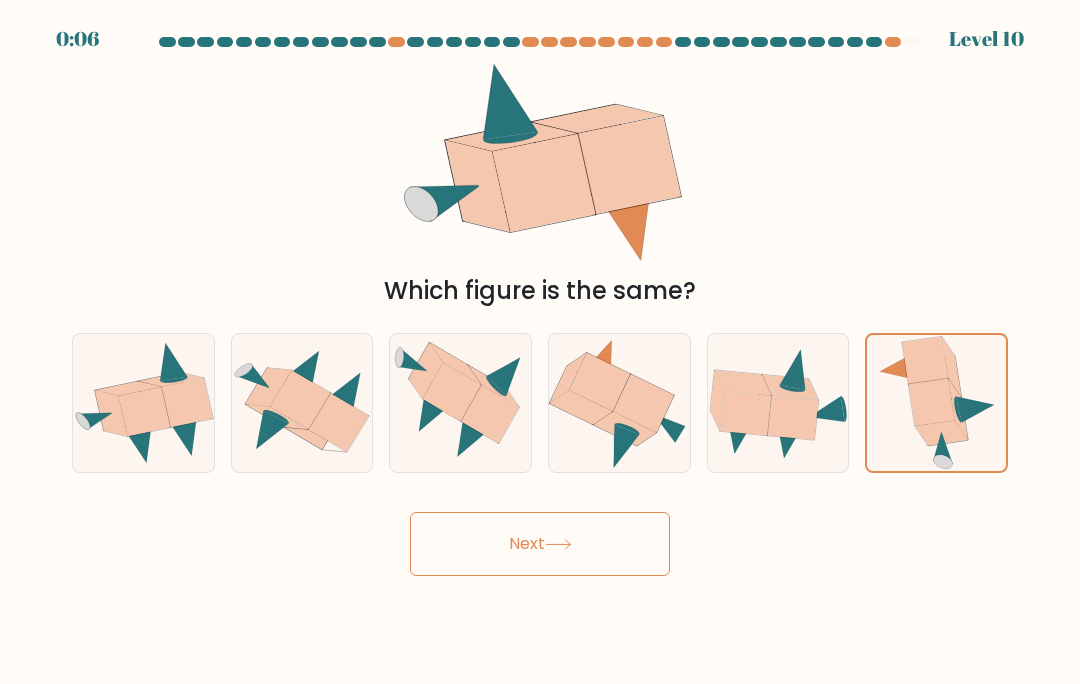 click on "Next" at bounding box center (540, 544) 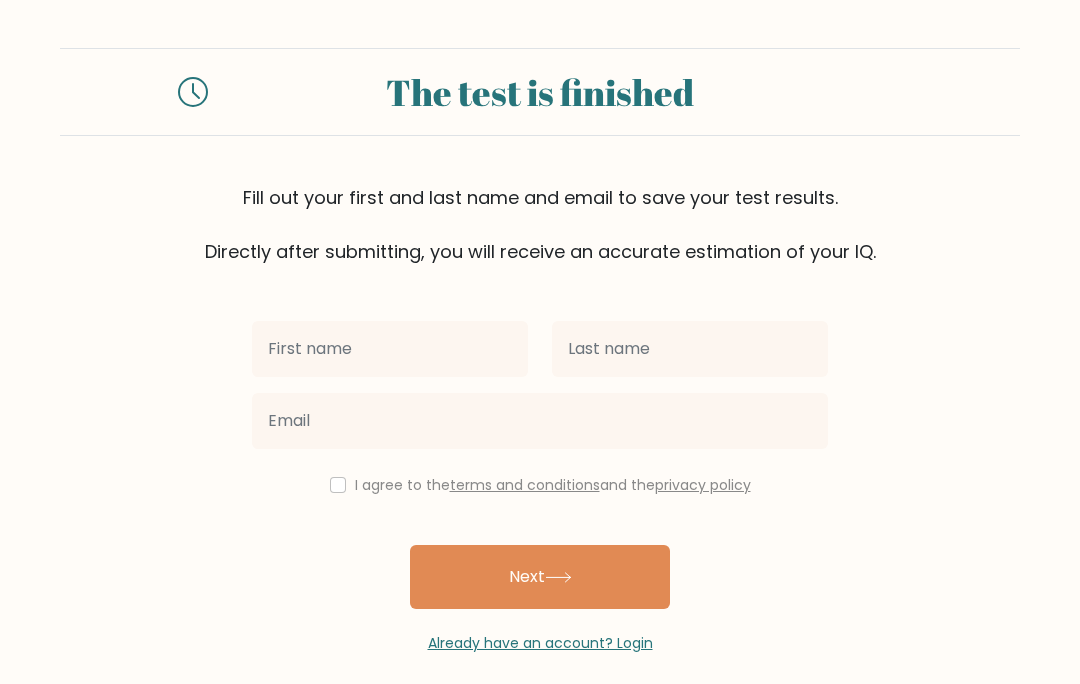 scroll, scrollTop: 0, scrollLeft: 0, axis: both 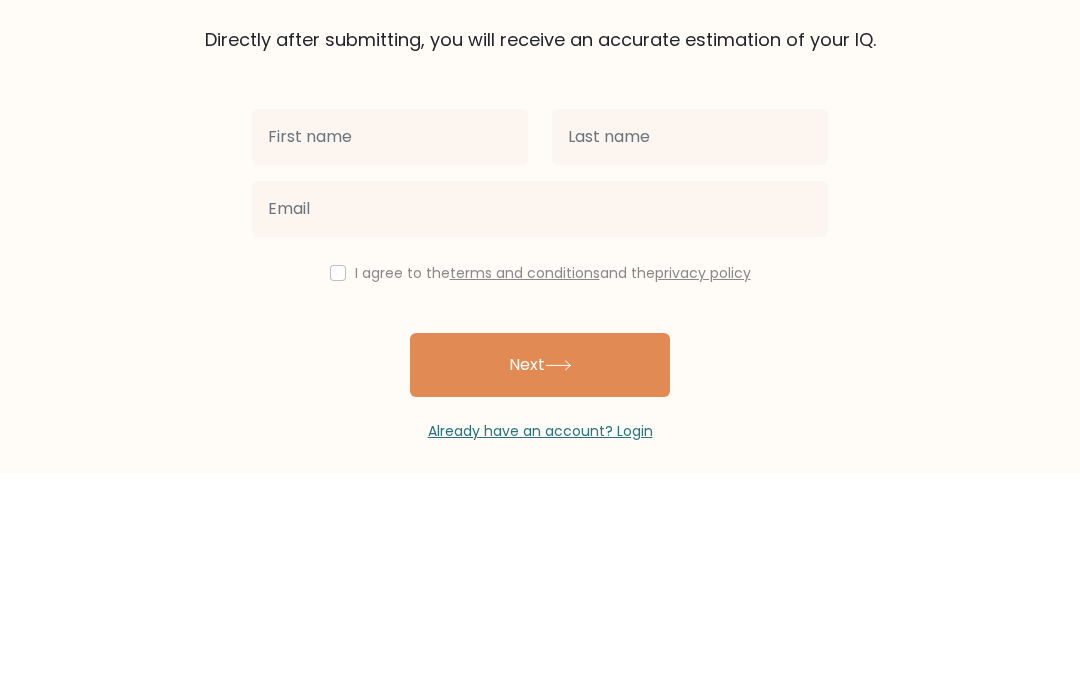 click on "The test is finished
Fill out your first and last name and email to save your test results.
Directly after submitting, you will receive an accurate estimation of your IQ.
I agree to the" at bounding box center [540, 351] 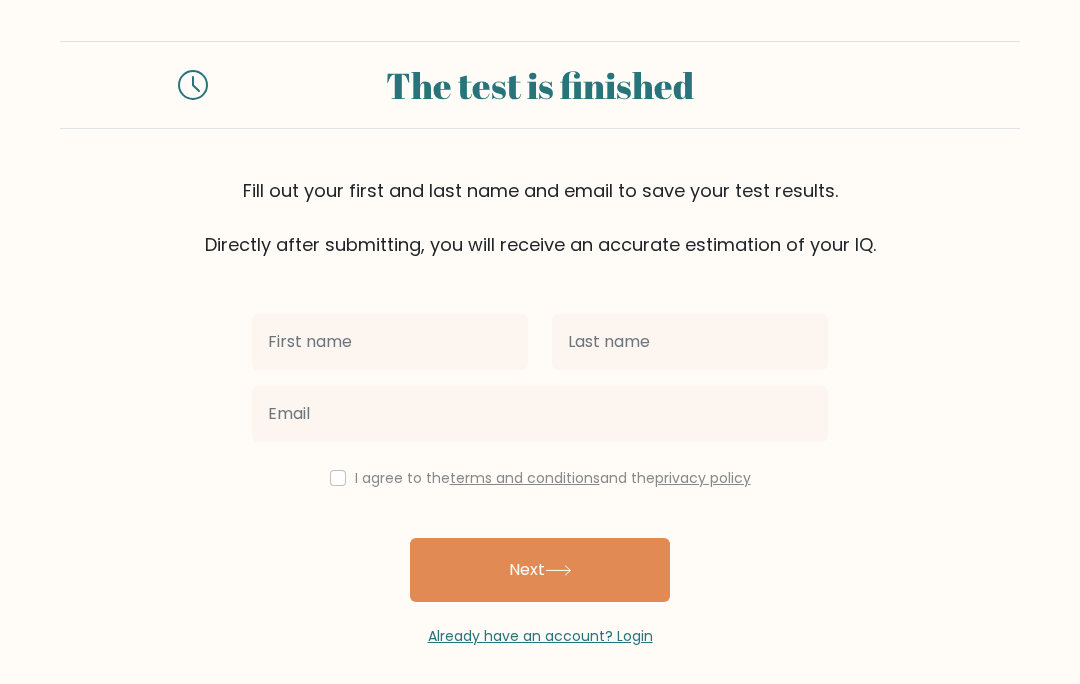 scroll, scrollTop: 0, scrollLeft: 0, axis: both 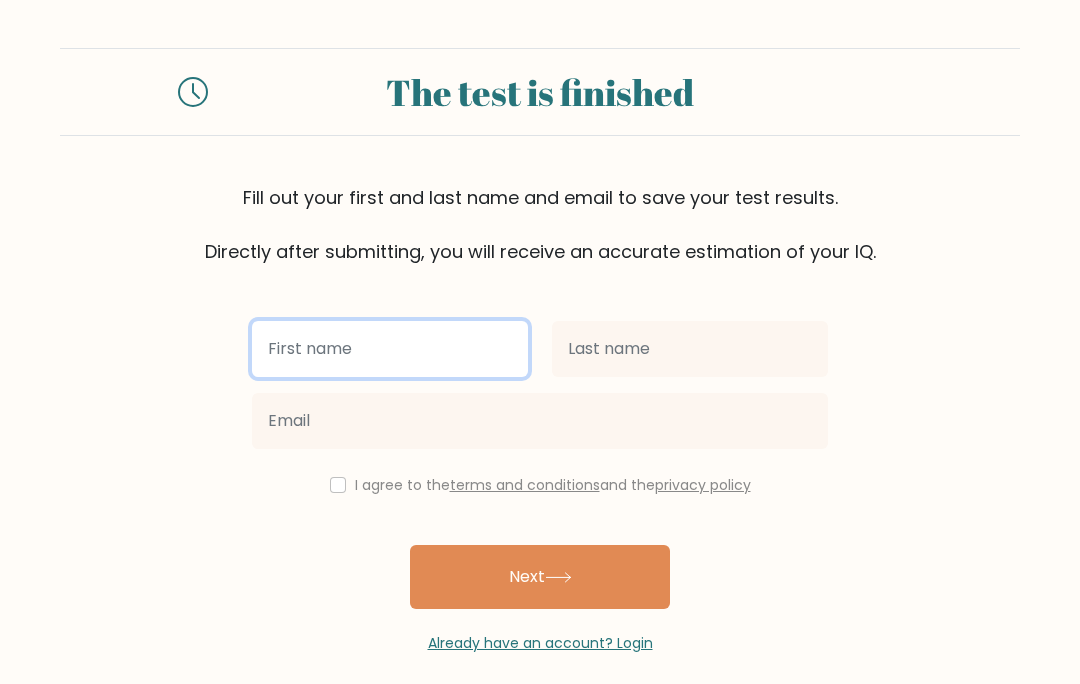 click at bounding box center [390, 349] 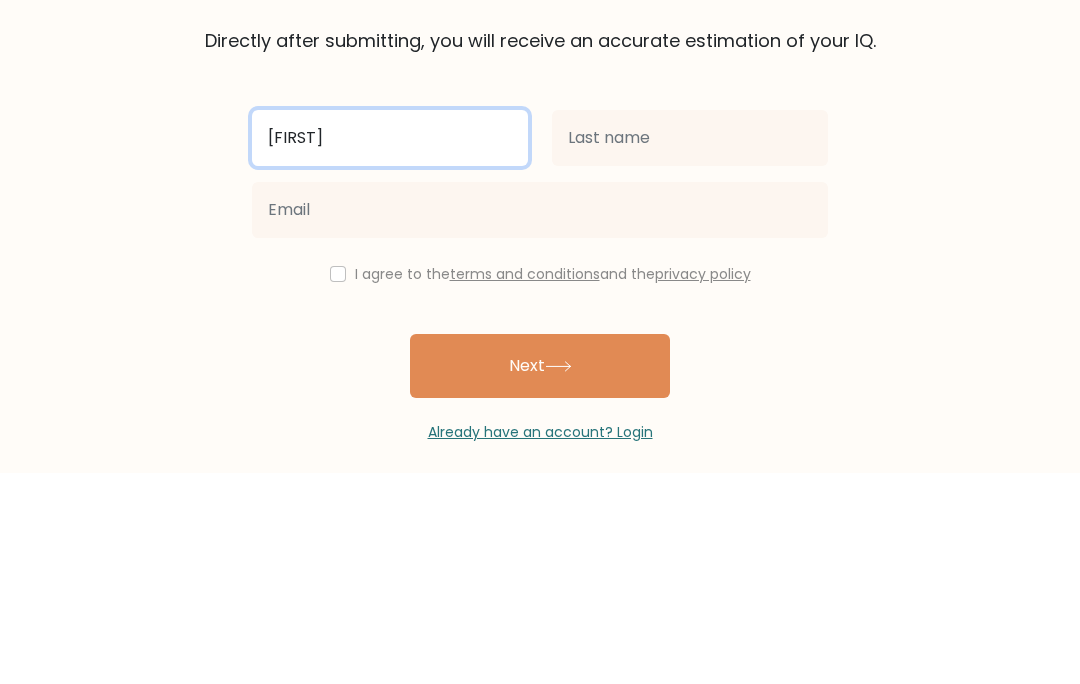 type on "[FIRST]" 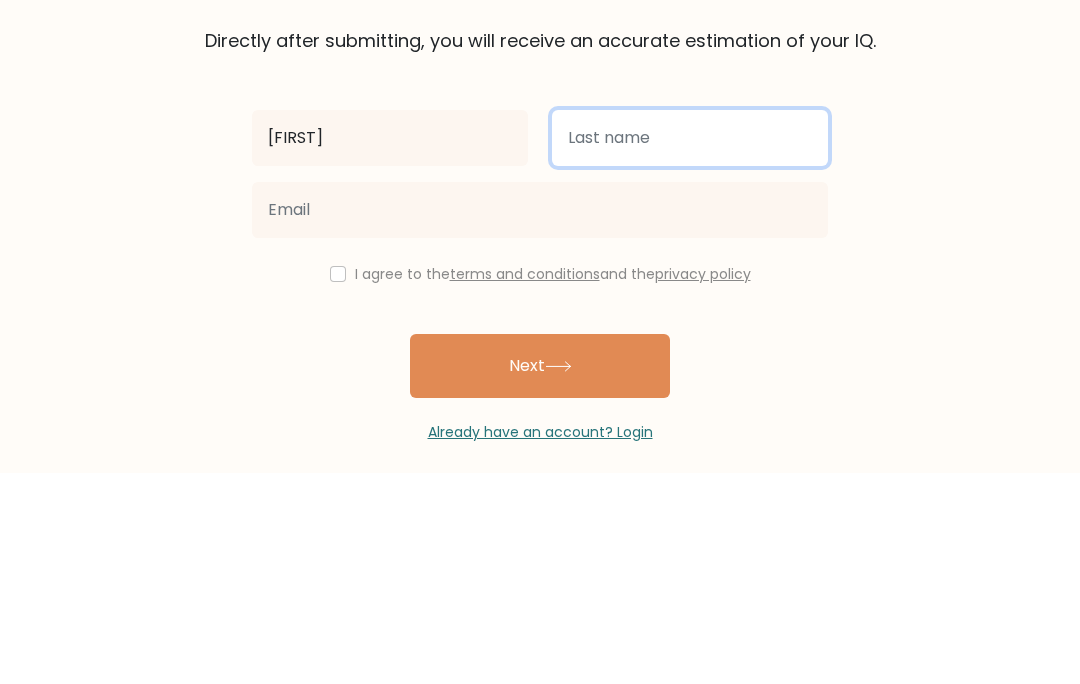 click at bounding box center [690, 349] 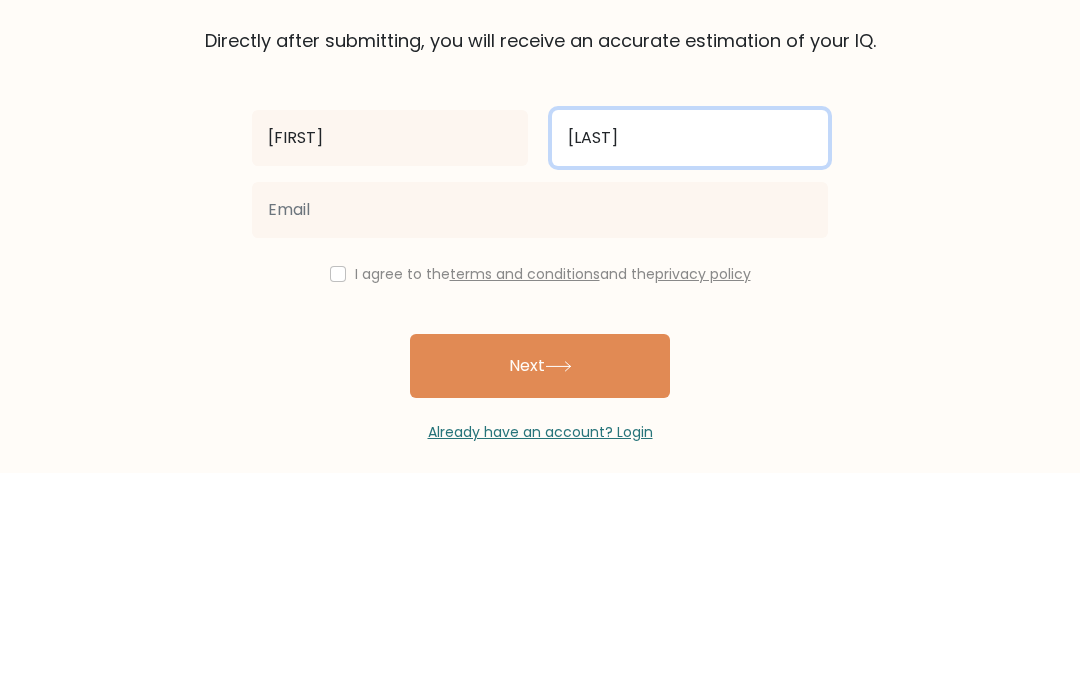 type on "[LAST]" 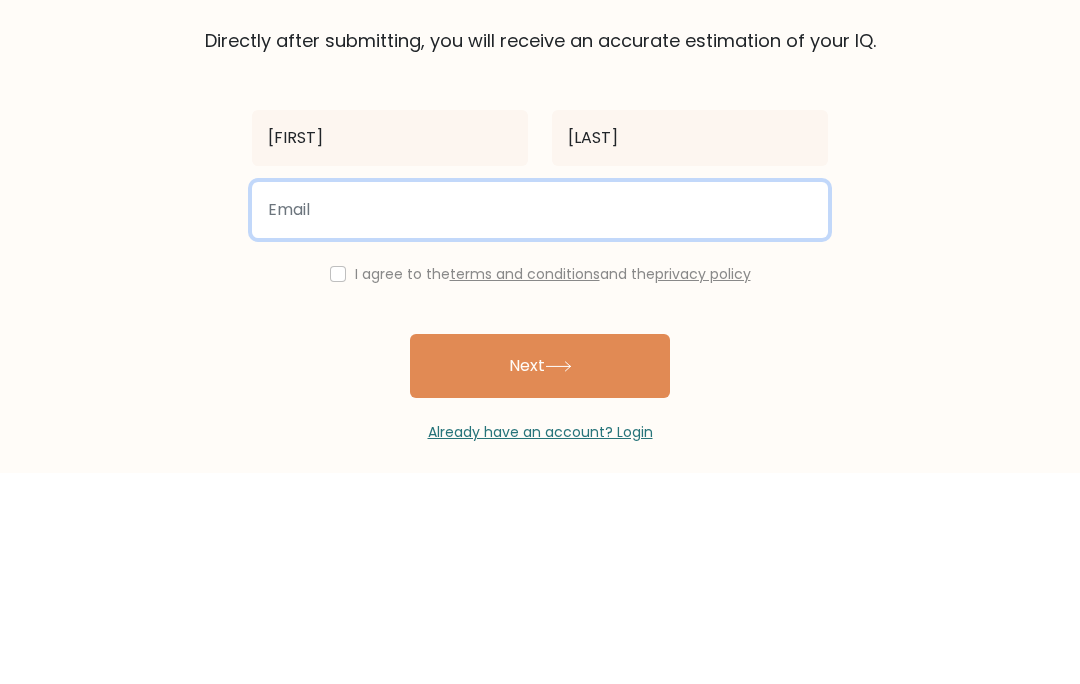 click at bounding box center [540, 421] 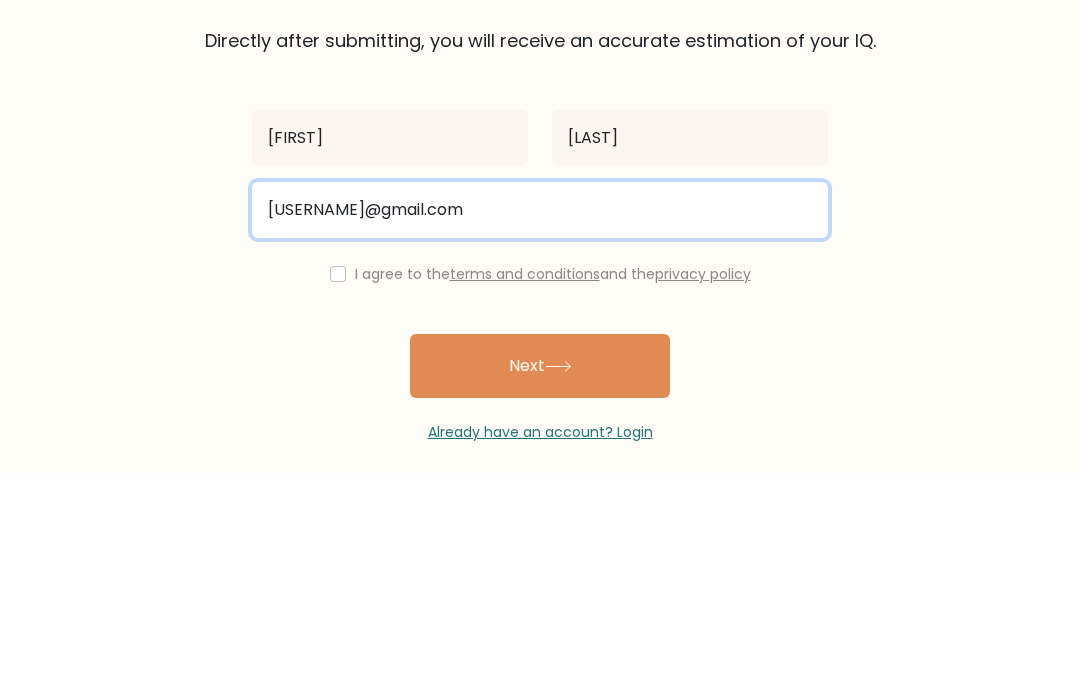 type on "[USERNAME]@gmail.com" 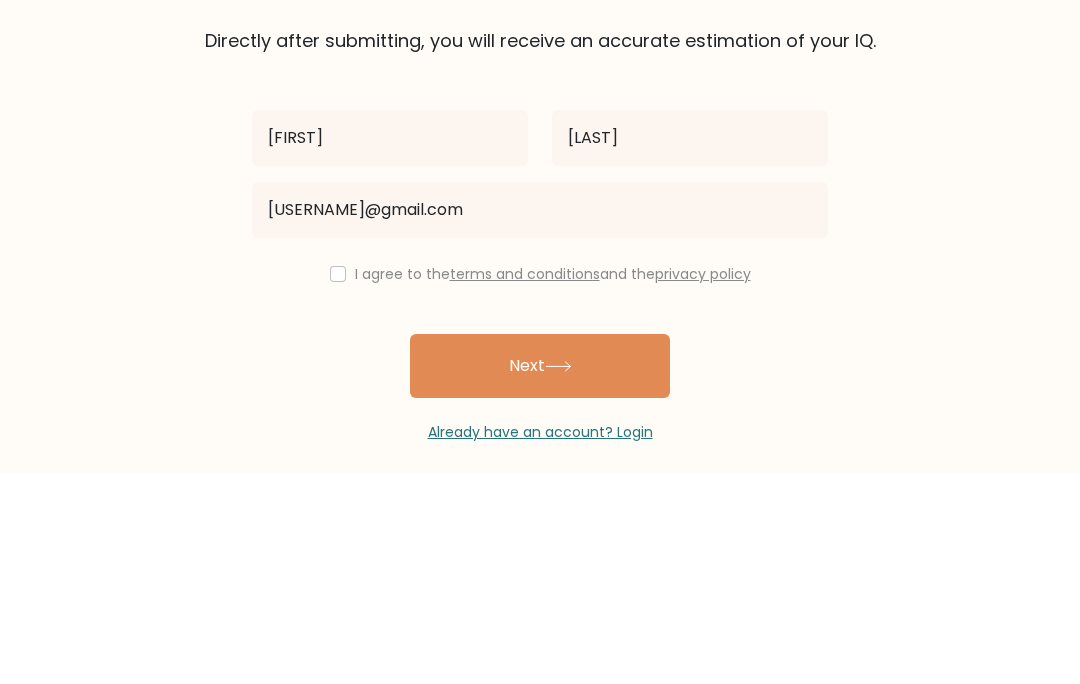click on "The test is finished
Fill out your [FIRST] [LAST] and [EMAIL] to save your test results.
Directly after submitting, you will receive an accurate estimation of your IQ.
[FIRST] [LAST]" at bounding box center [540, 351] 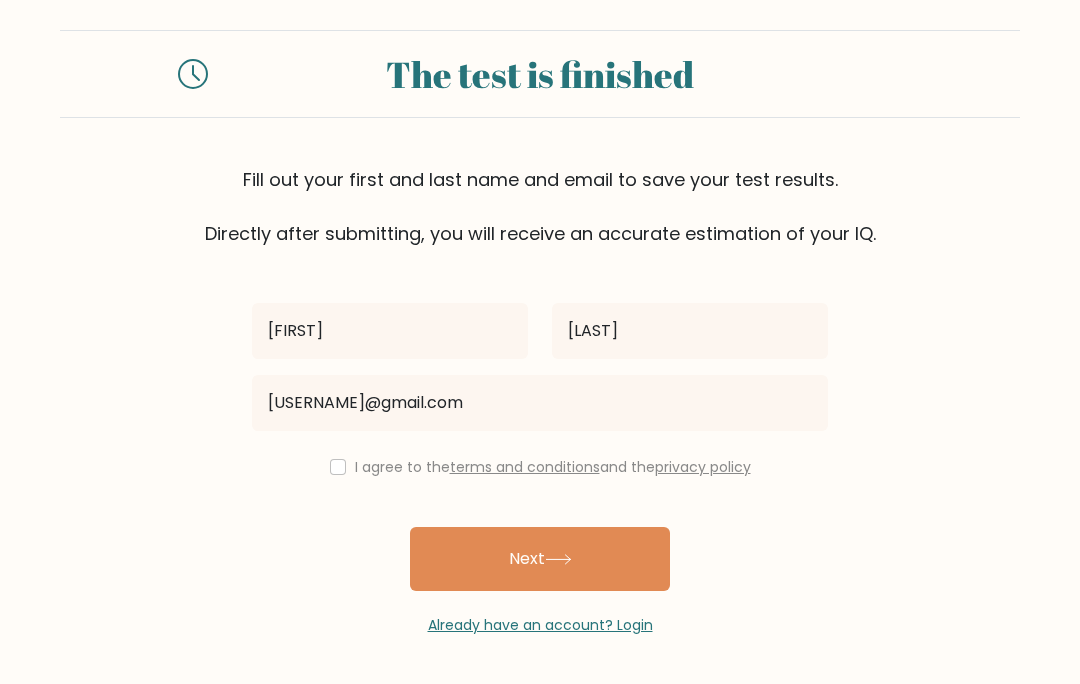 click at bounding box center [338, 467] 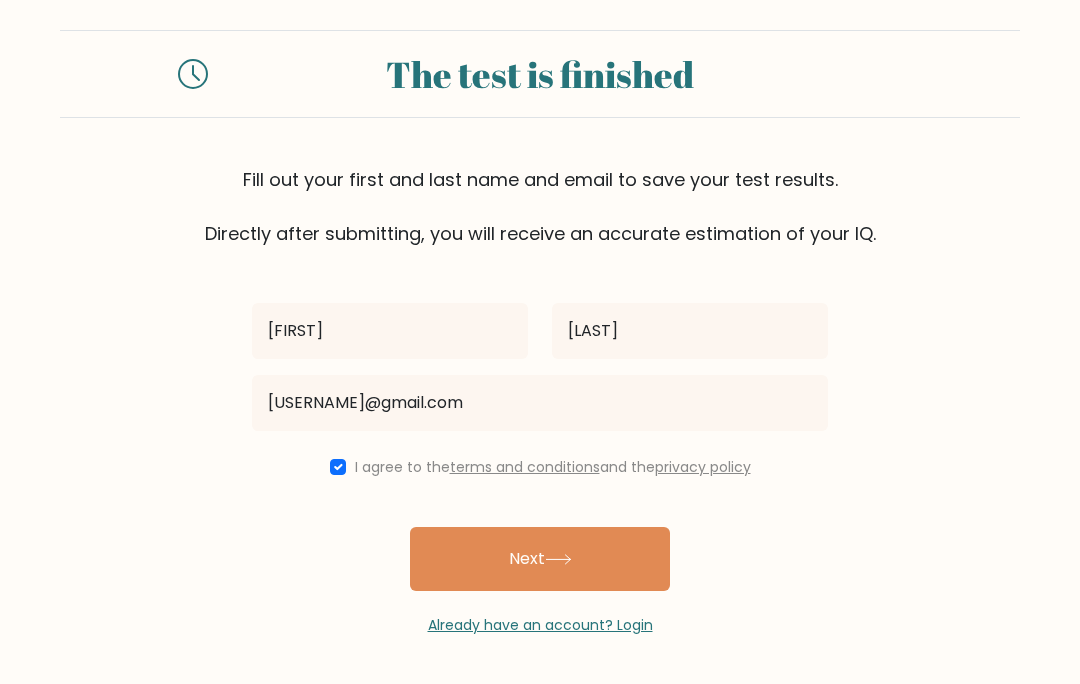 click on "Next" at bounding box center [540, 559] 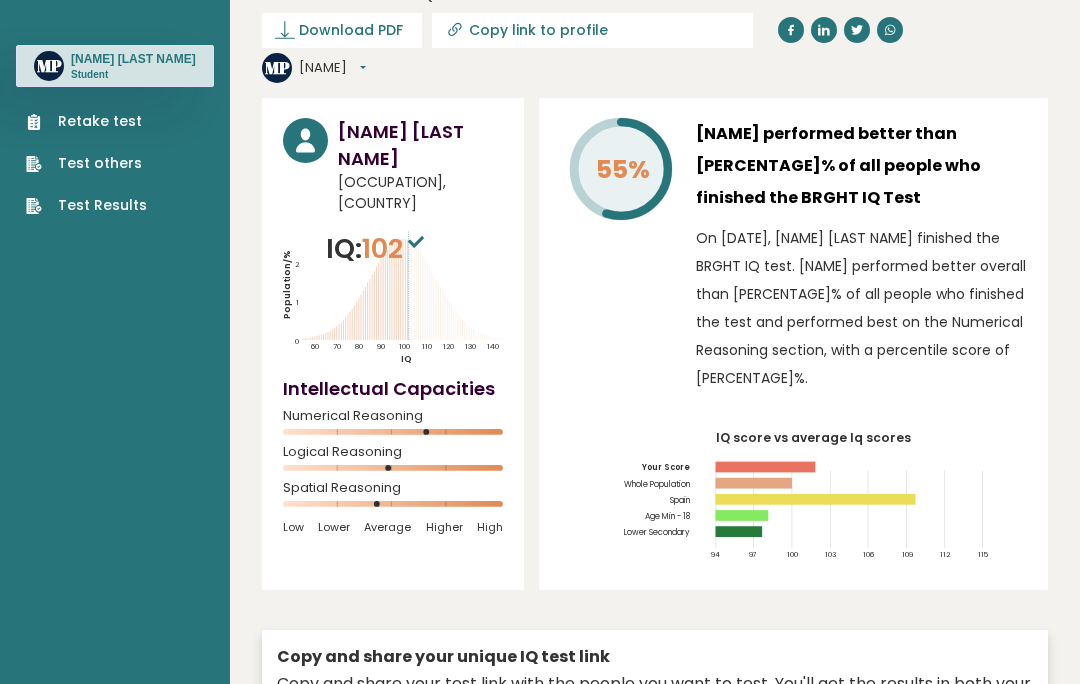 scroll, scrollTop: 66, scrollLeft: 0, axis: vertical 